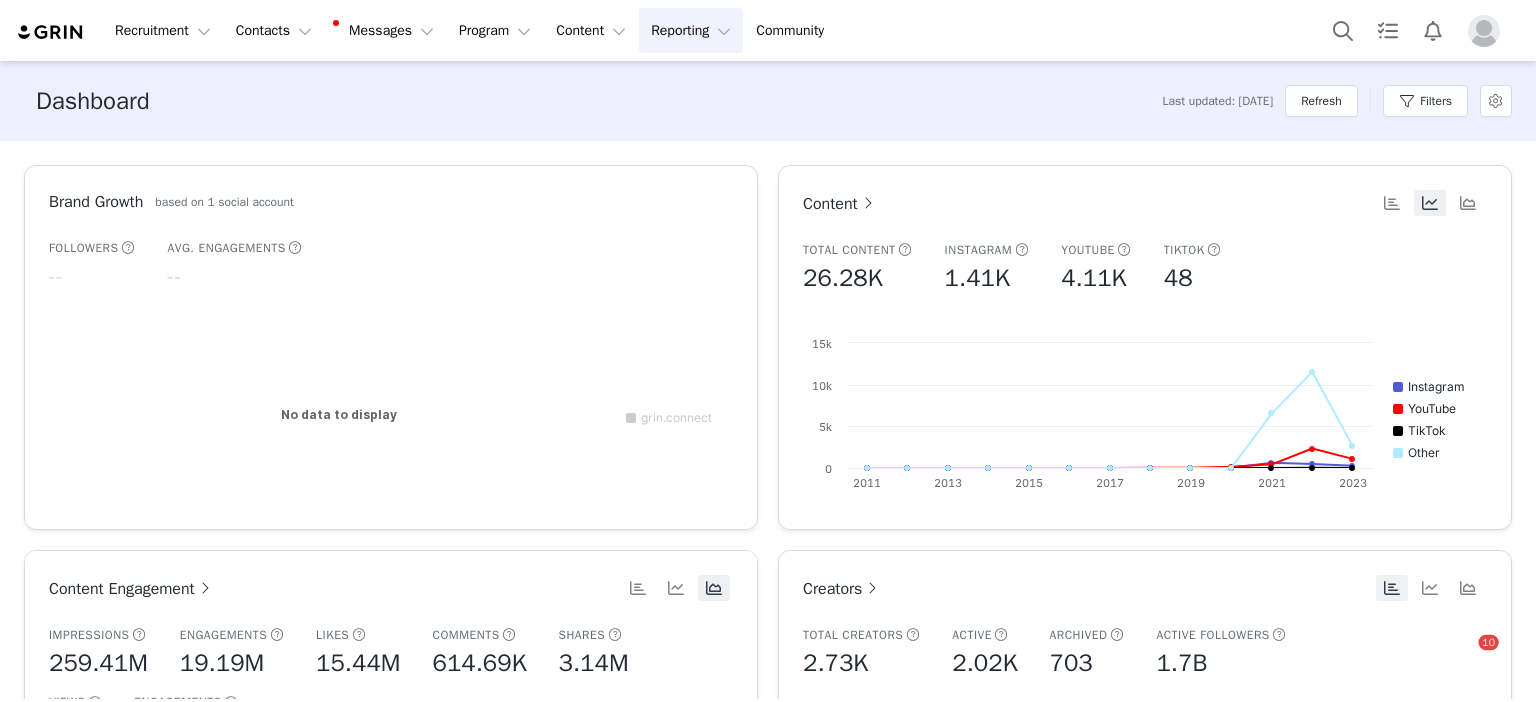 scroll, scrollTop: 0, scrollLeft: 0, axis: both 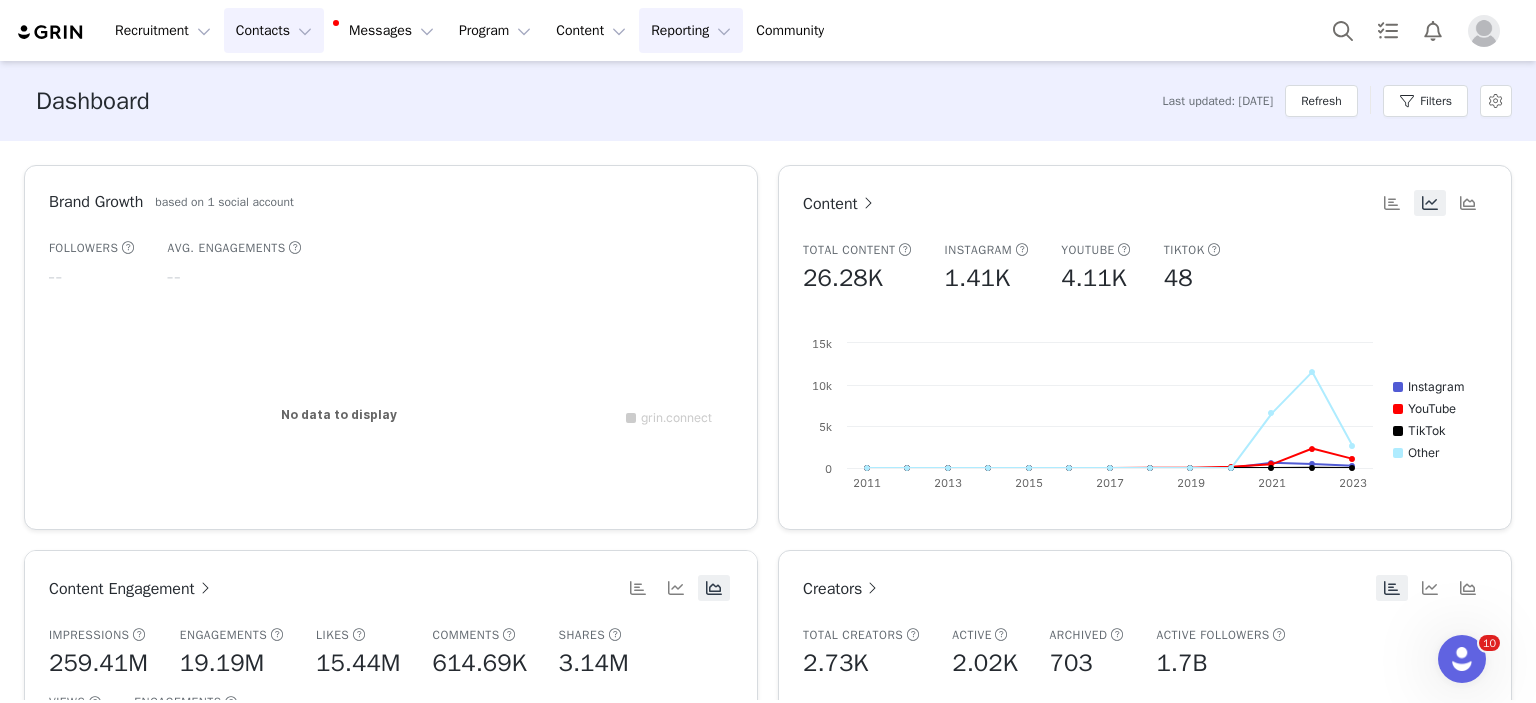 click on "Contacts Contacts" at bounding box center [274, 30] 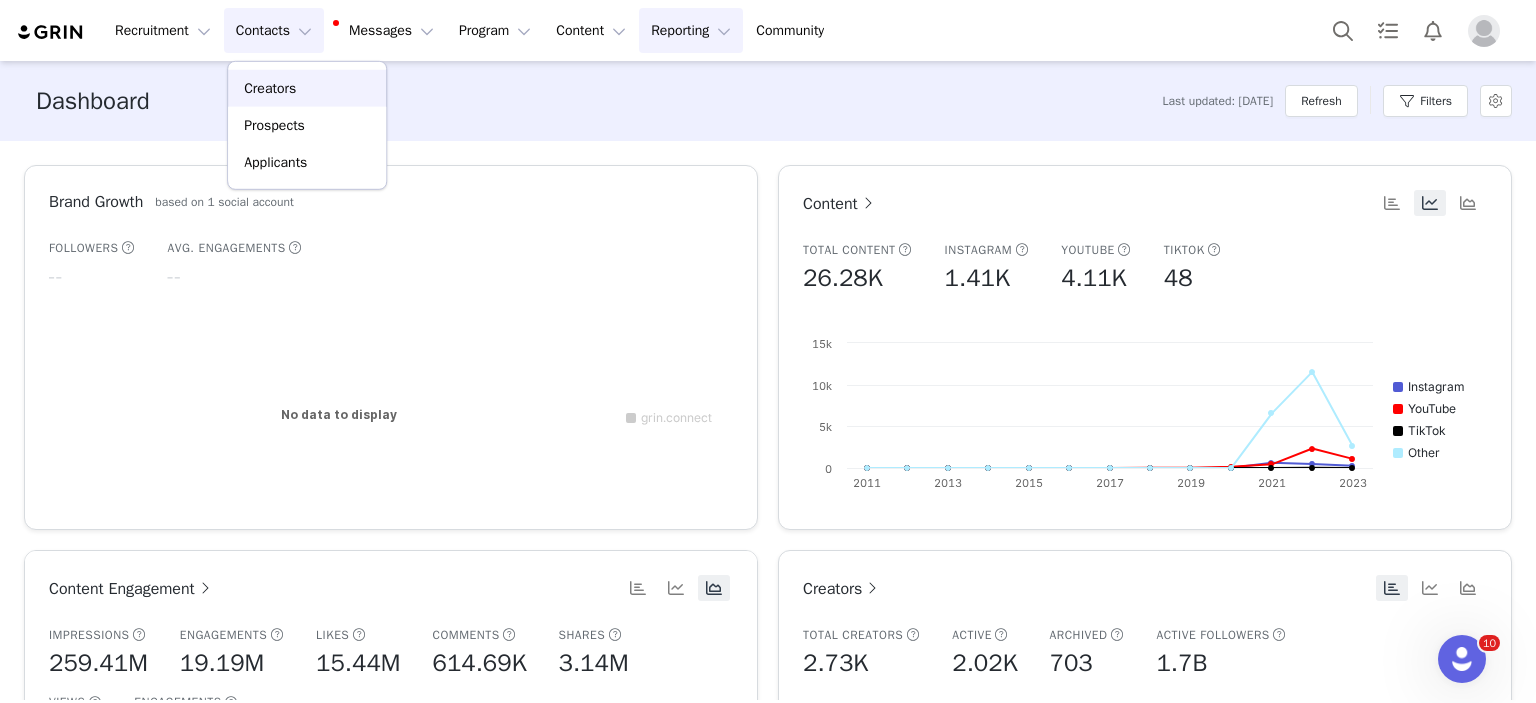 click on "Creators" at bounding box center (307, 88) 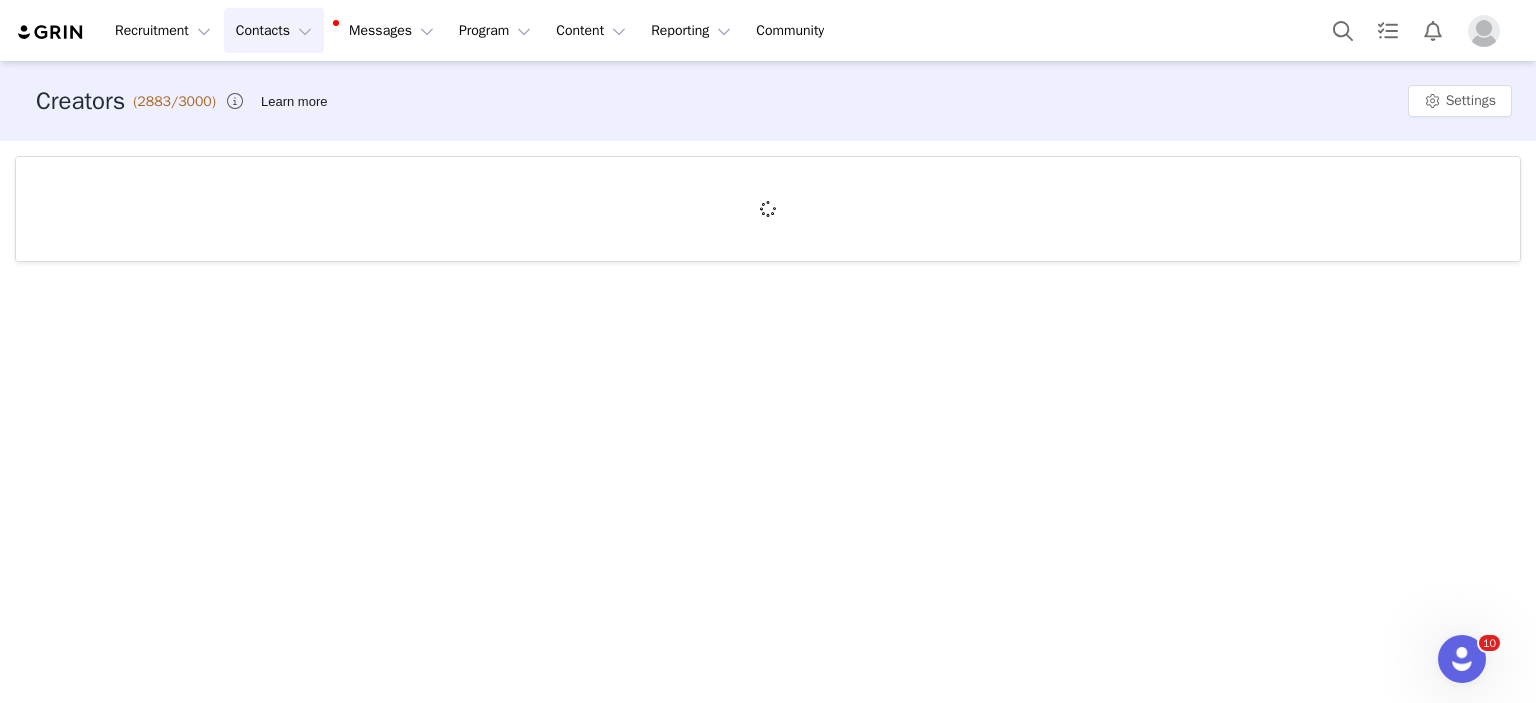 click on "Creators  (2883/3000)          Learn more Settings" at bounding box center [768, 101] 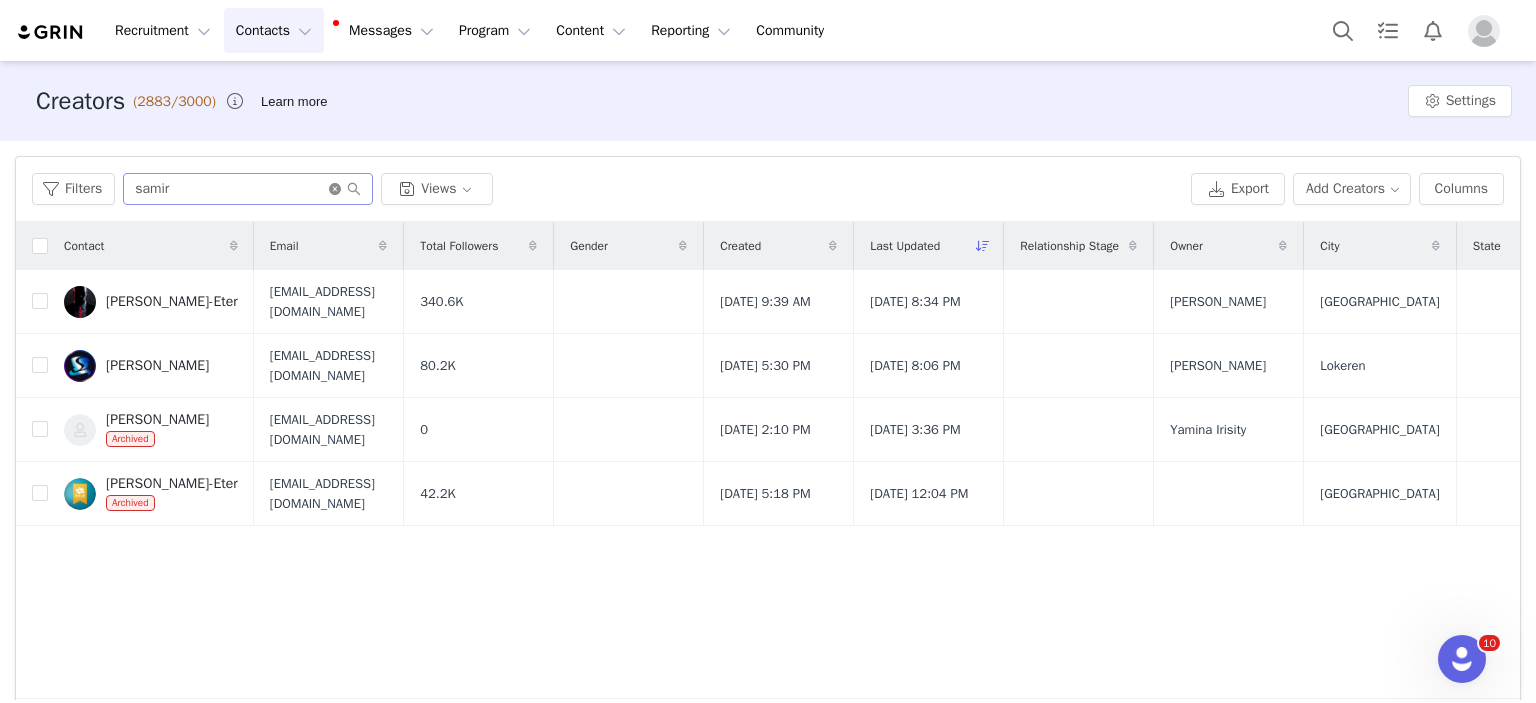 click 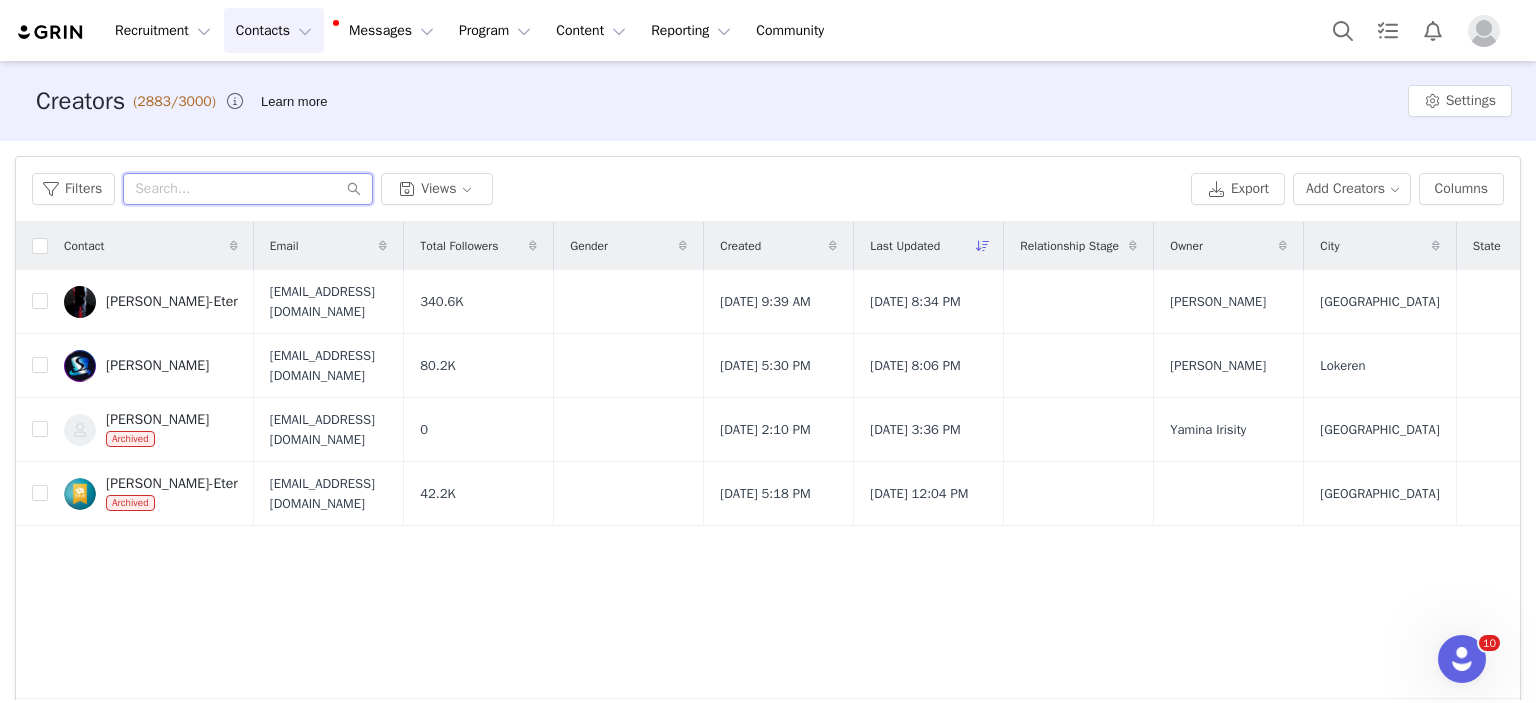 click at bounding box center [248, 189] 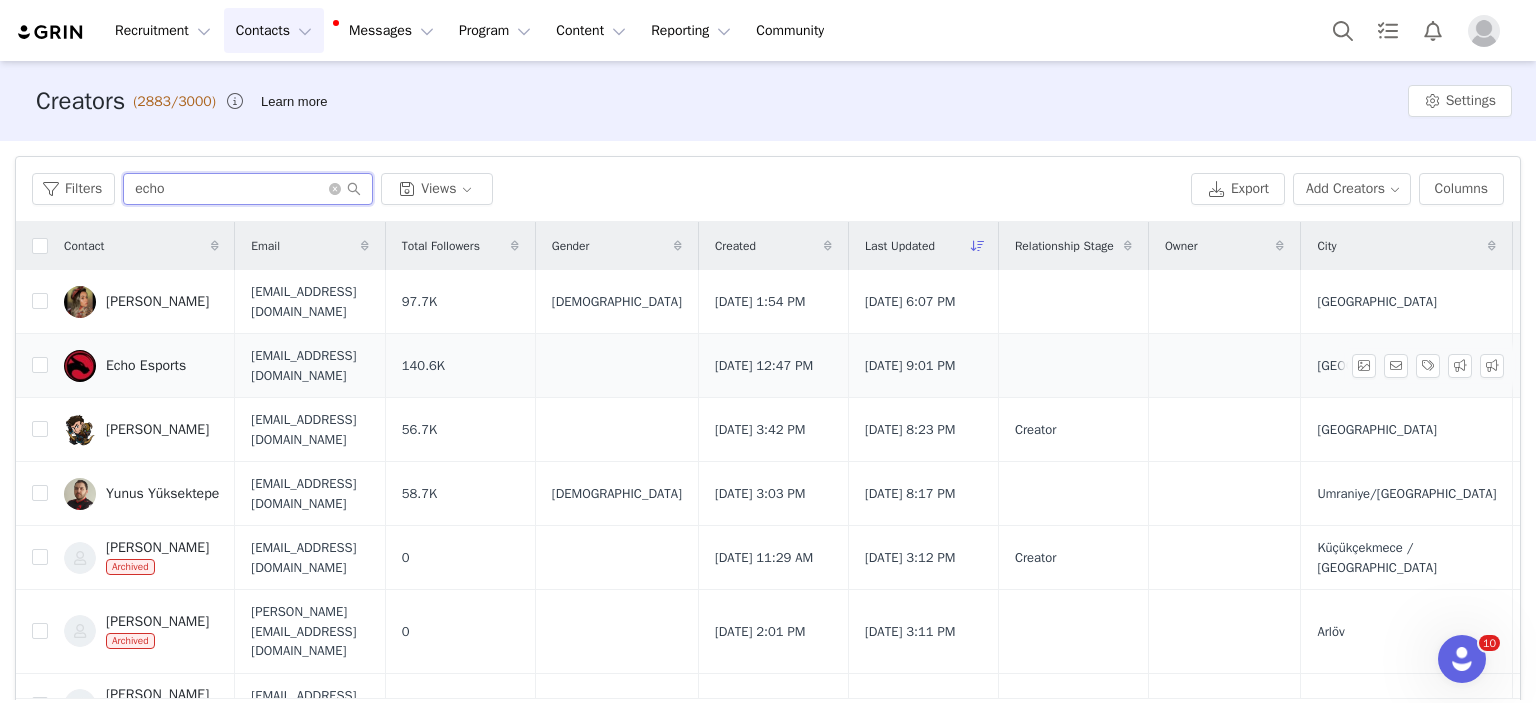 type on "echo" 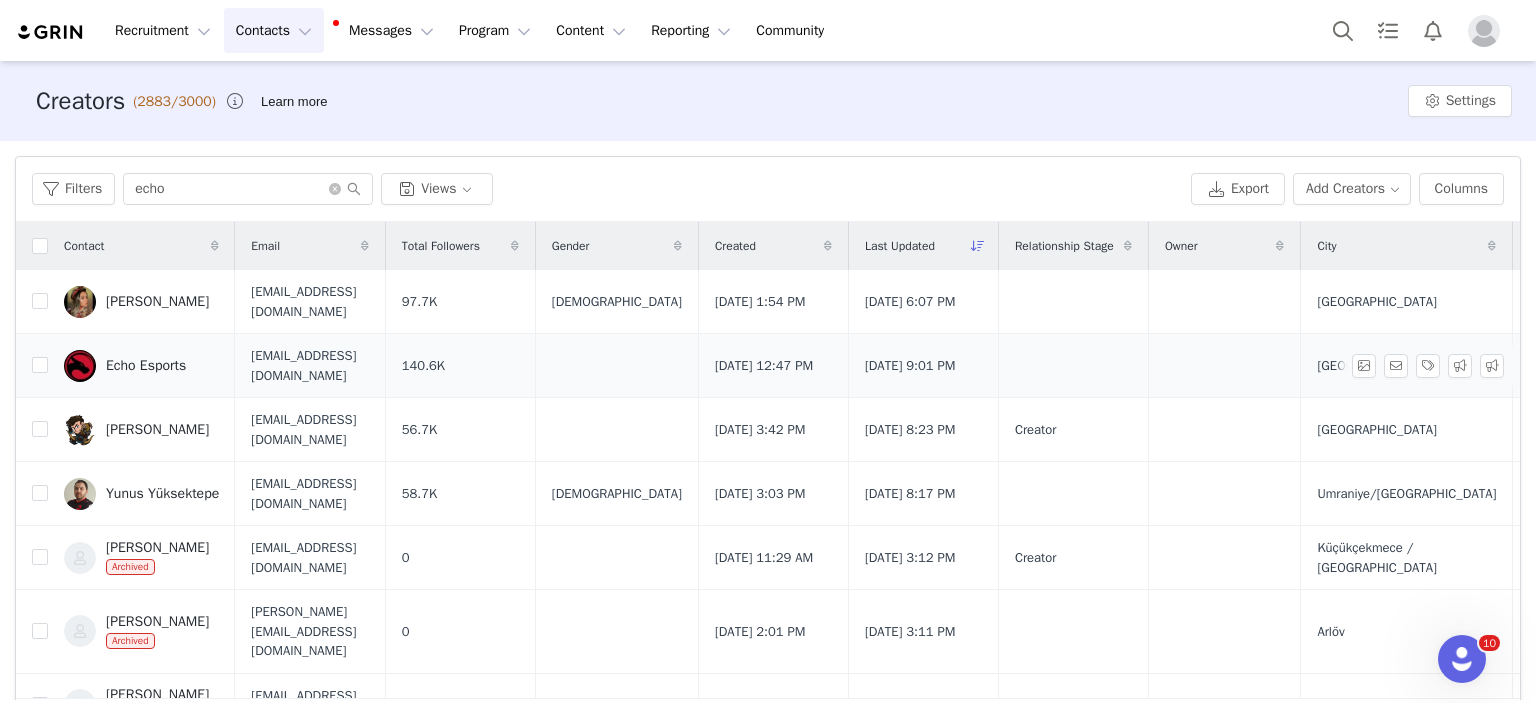 click on "Echo Esports" at bounding box center (141, 366) 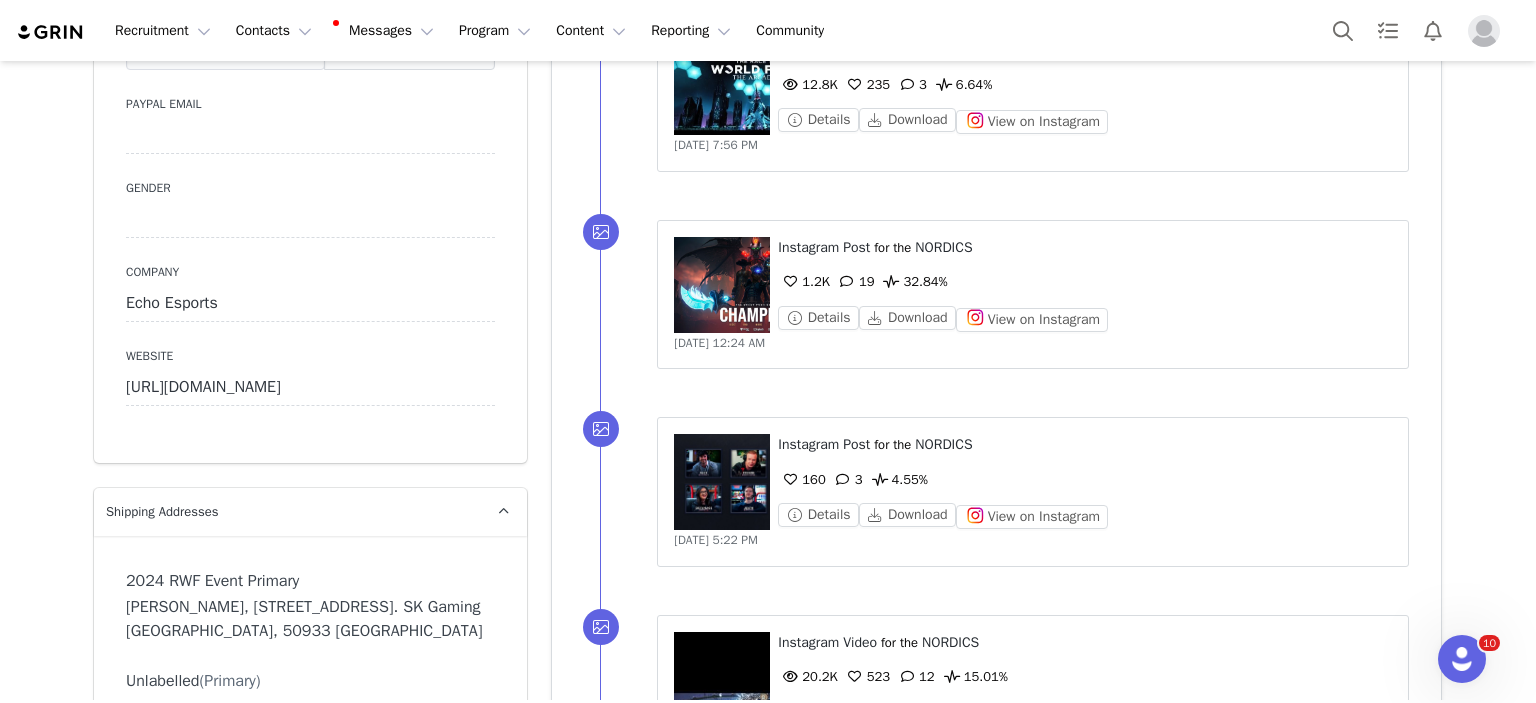 scroll, scrollTop: 1318, scrollLeft: 0, axis: vertical 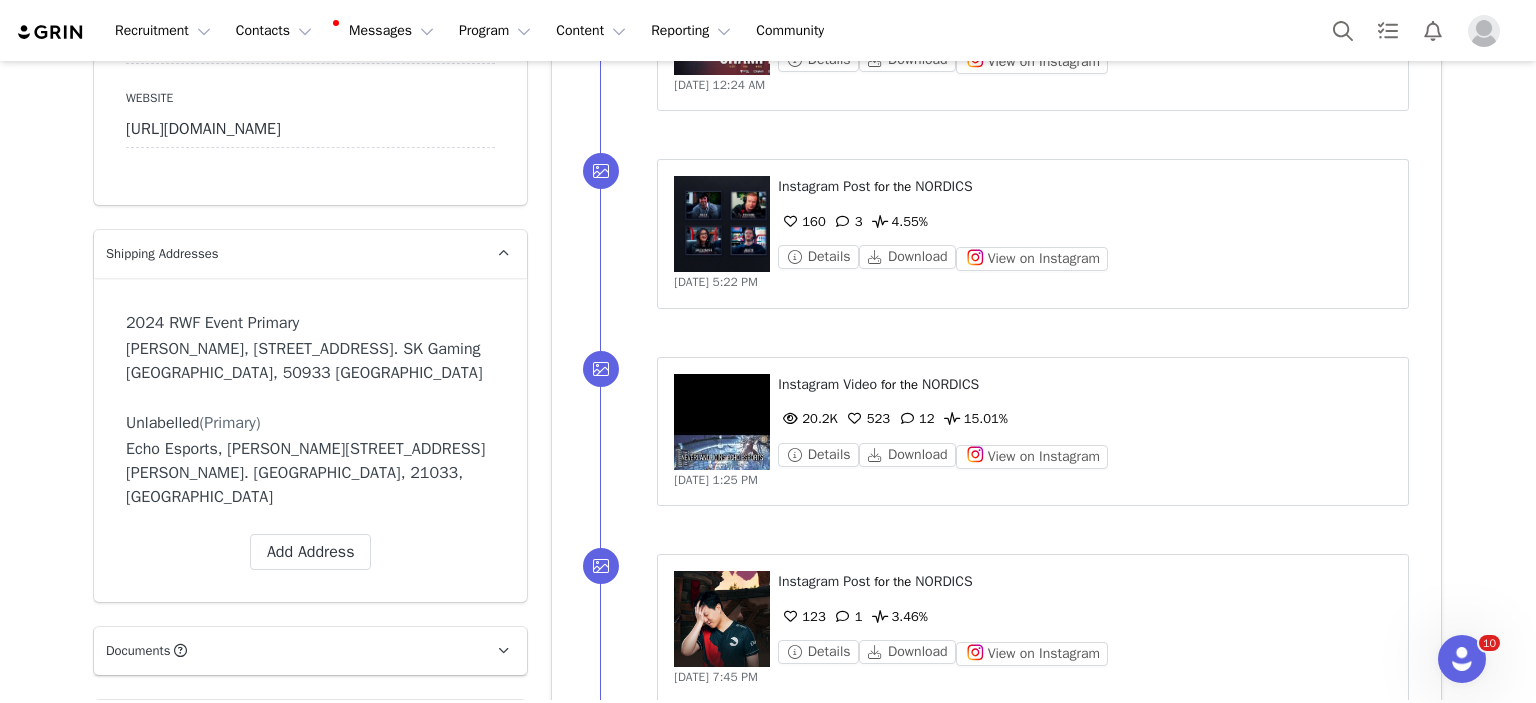 click on "Creators Echo Esports  We are having trouble sending and syncing your email, your credentials may have changed. Please  resync your account  by disabling and reconnecting.  Profile  Echo Esports      140.6K followers  Audience Reports  Request a detailed report of this creator's audience demographics and content performance for each social channel. Limit 100 reports per month.  0 / 100 reports used this month  Instagram          Request Report  YouTube          Request Report  TikTok          Request Report Contact Type  Contact type can be Creator, Prospect, Application, or Manager.   Creator  Demote this Creator? This will remove all accepted proposals attached to this creator.  Yes, demote  Demote to Prospect Archive this Creator? Important:  marking a creator as "Archived" will stop conversion and content tracking. Previous conversions and content will still be available for reporting purposes. Are you sure you want to continue?   Yes, archive  Archive Creator Contact Information  First Name  Echo Esports" at bounding box center (768, 1432) 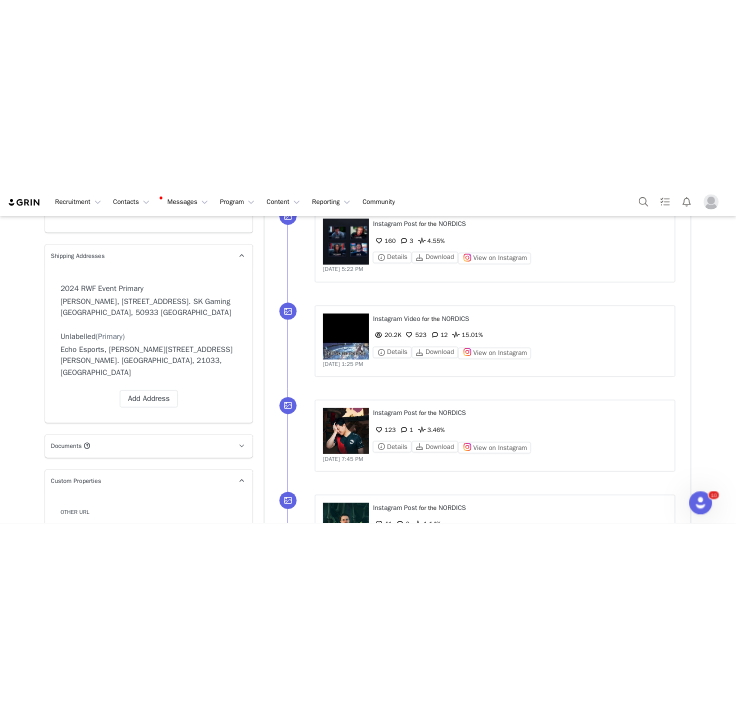 scroll, scrollTop: 1408, scrollLeft: 0, axis: vertical 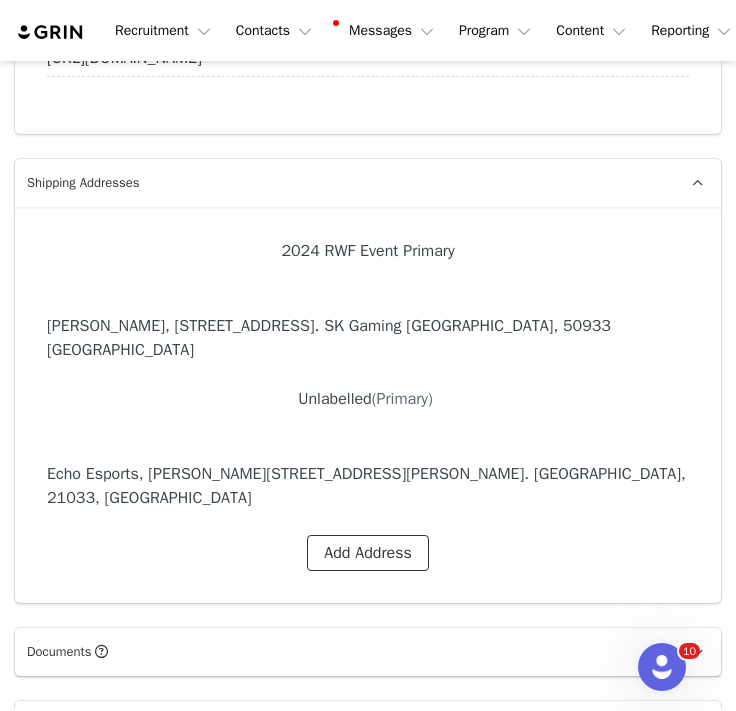 click on "Add Address" at bounding box center [368, 553] 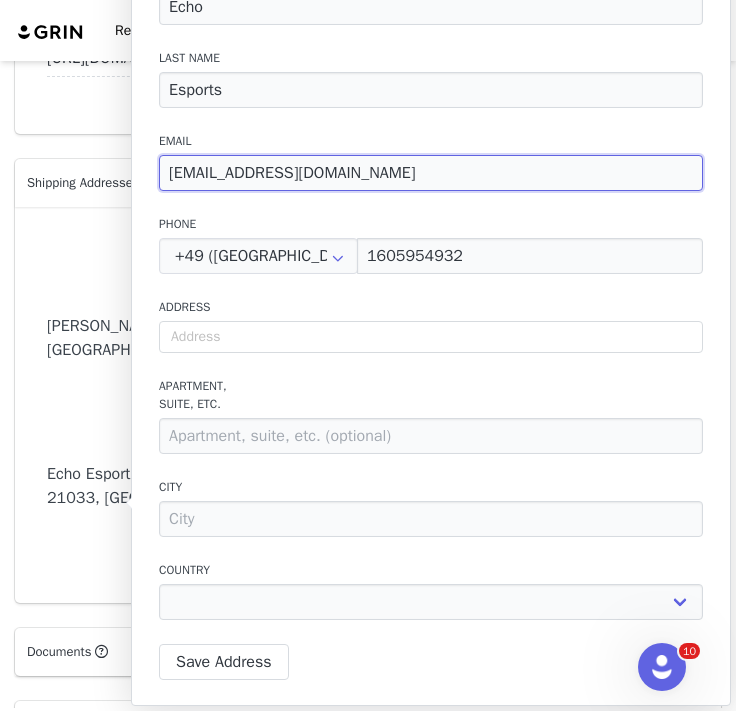 drag, startPoint x: 401, startPoint y: 167, endPoint x: 159, endPoint y: 173, distance: 242.07437 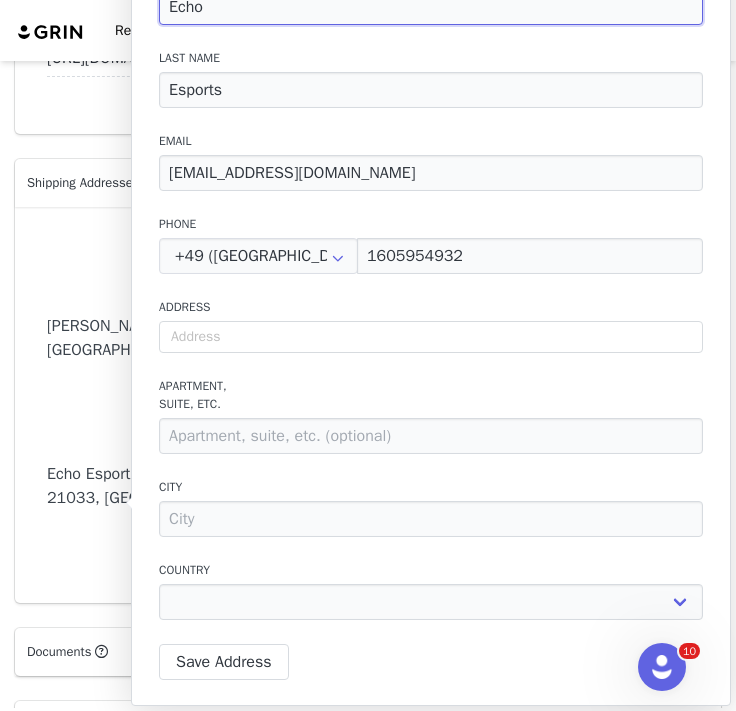 drag, startPoint x: 260, startPoint y: 18, endPoint x: 170, endPoint y: 11, distance: 90.27181 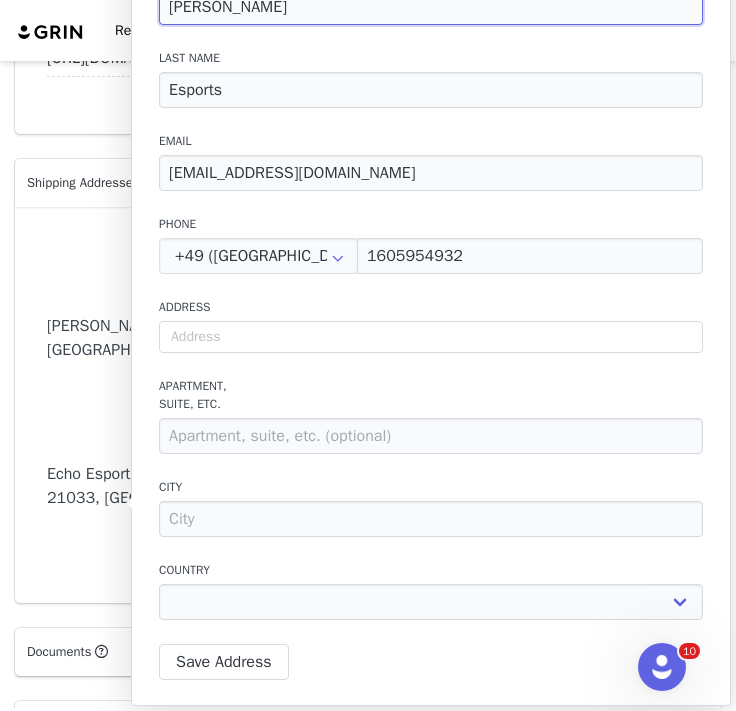 type on "[PERSON_NAME]" 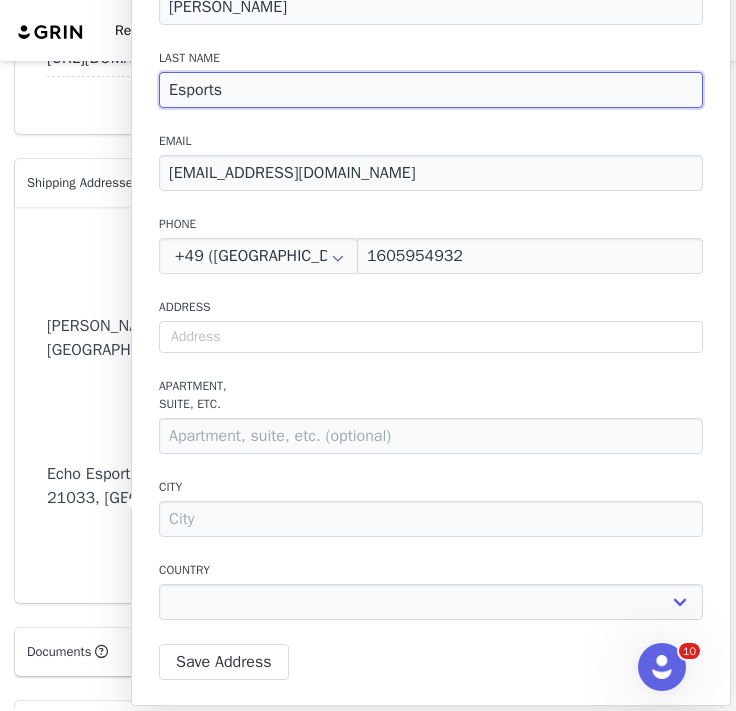 drag, startPoint x: 290, startPoint y: 99, endPoint x: 165, endPoint y: 75, distance: 127.28315 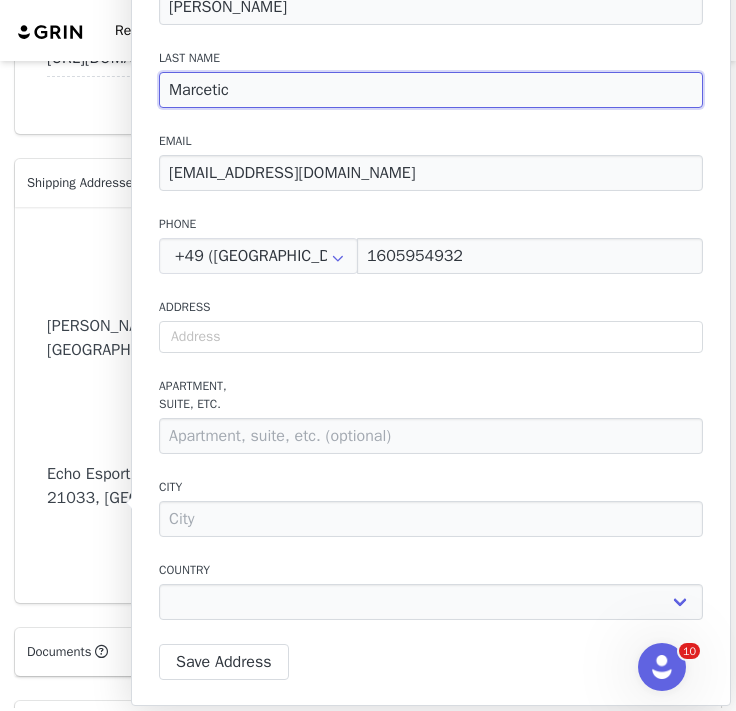 select 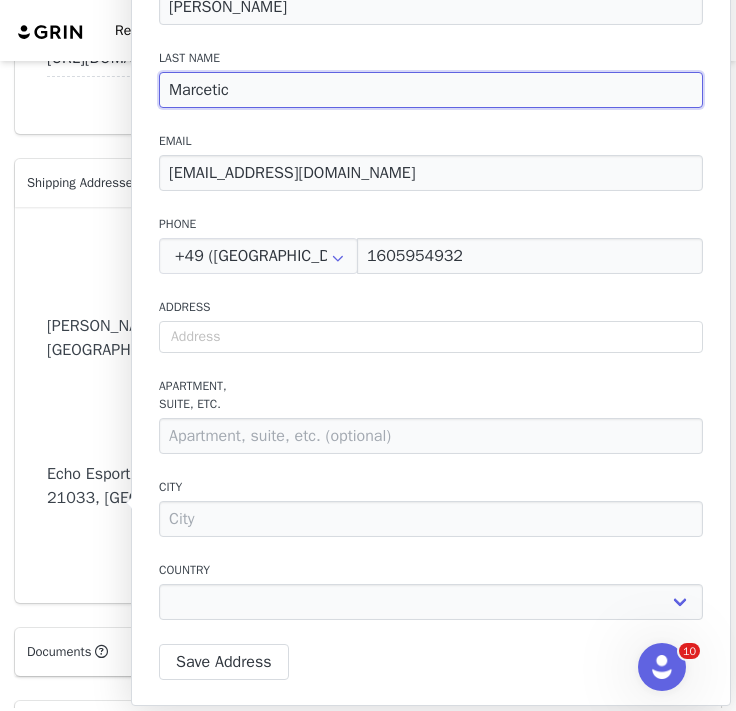 type on "Marcetic" 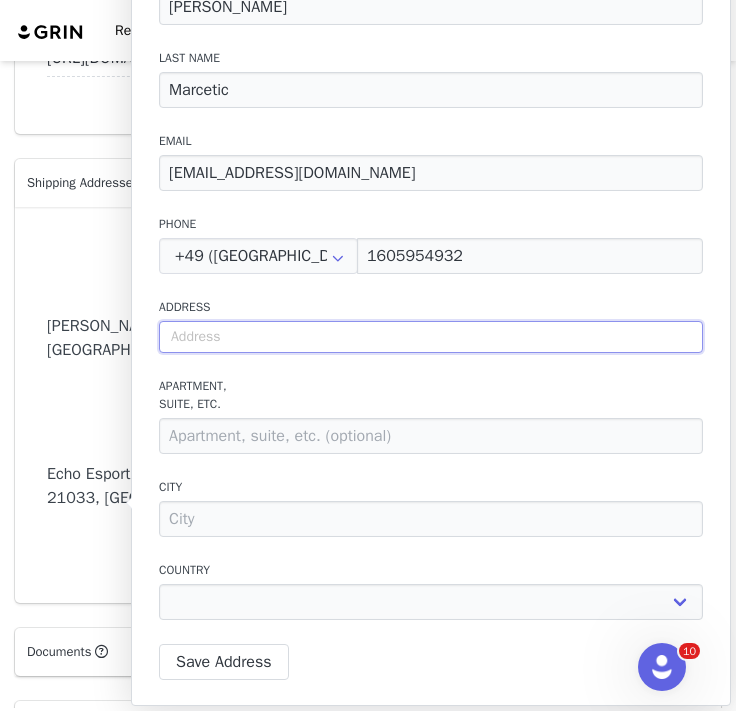 click at bounding box center [431, 337] 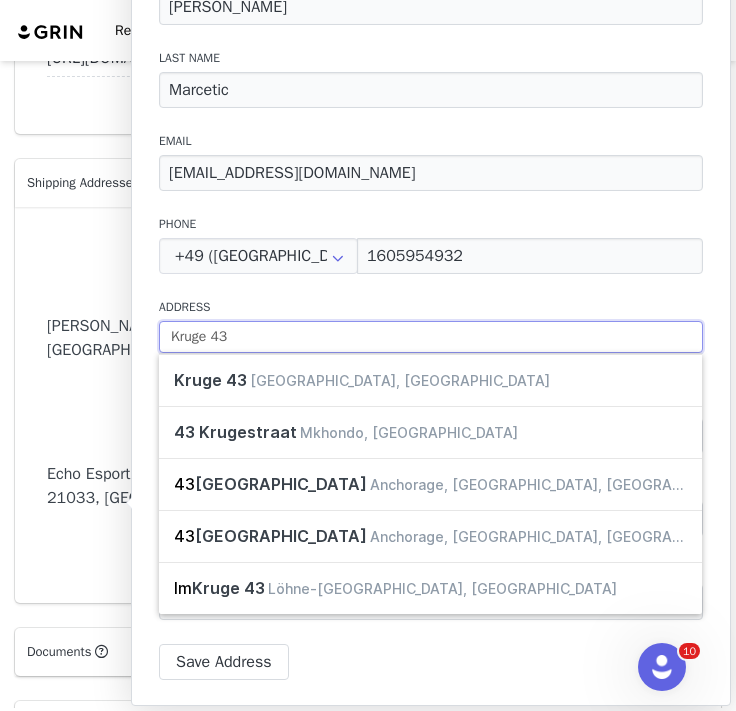 type on "Kruge 43" 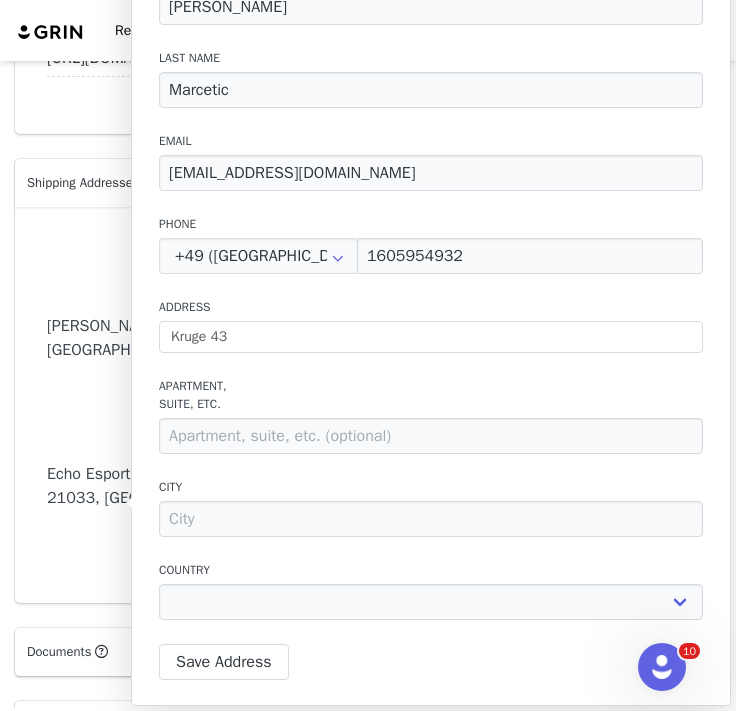 click on "Address" at bounding box center (431, 307) 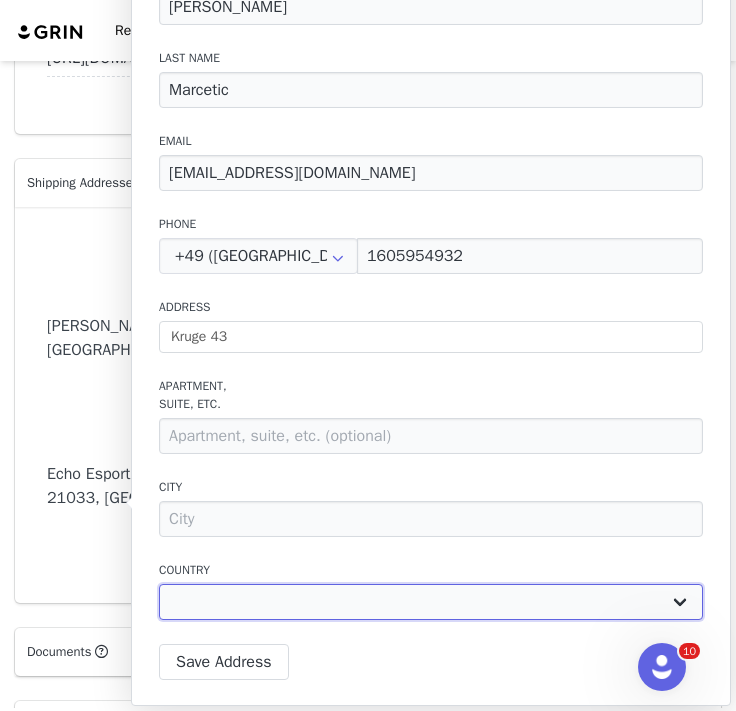 click on "[GEOGRAPHIC_DATA]   [GEOGRAPHIC_DATA]   [GEOGRAPHIC_DATA]   [GEOGRAPHIC_DATA]   [GEOGRAPHIC_DATA]   [GEOGRAPHIC_DATA]   [GEOGRAPHIC_DATA]   [GEOGRAPHIC_DATA]   [GEOGRAPHIC_DATA]   [GEOGRAPHIC_DATA]   [GEOGRAPHIC_DATA]   [GEOGRAPHIC_DATA]   [GEOGRAPHIC_DATA]   [GEOGRAPHIC_DATA]   [GEOGRAPHIC_DATA]   [GEOGRAPHIC_DATA]   [GEOGRAPHIC_DATA]   [GEOGRAPHIC_DATA]   [GEOGRAPHIC_DATA]   [GEOGRAPHIC_DATA]   [GEOGRAPHIC_DATA]   [GEOGRAPHIC_DATA]   [GEOGRAPHIC_DATA]   [GEOGRAPHIC_DATA]   [GEOGRAPHIC_DATA]   [GEOGRAPHIC_DATA], [GEOGRAPHIC_DATA]   [GEOGRAPHIC_DATA]   [GEOGRAPHIC_DATA]   [GEOGRAPHIC_DATA]   [GEOGRAPHIC_DATA]   [GEOGRAPHIC_DATA]   [GEOGRAPHIC_DATA]   [GEOGRAPHIC_DATA]   [GEOGRAPHIC_DATA]   [GEOGRAPHIC_DATA]   [GEOGRAPHIC_DATA]   [GEOGRAPHIC_DATA]   [GEOGRAPHIC_DATA]   [GEOGRAPHIC_DATA]   [GEOGRAPHIC_DATA]   [GEOGRAPHIC_DATA]   [GEOGRAPHIC_DATA]   [GEOGRAPHIC_DATA]   [GEOGRAPHIC_DATA]   [GEOGRAPHIC_DATA]   [GEOGRAPHIC_DATA]   [GEOGRAPHIC_DATA]   [GEOGRAPHIC_DATA], [GEOGRAPHIC_DATA] [GEOGRAPHIC_DATA]   [GEOGRAPHIC_DATA]   [GEOGRAPHIC_DATA]   [GEOGRAPHIC_DATA]   [GEOGRAPHIC_DATA]   [GEOGRAPHIC_DATA]   [GEOGRAPHIC_DATA]   [GEOGRAPHIC_DATA]   [GEOGRAPHIC_DATA]   [GEOGRAPHIC_DATA]   [GEOGRAPHIC_DATA]   [GEOGRAPHIC_DATA]   [GEOGRAPHIC_DATA]   [GEOGRAPHIC_DATA]   [GEOGRAPHIC_DATA]   [GEOGRAPHIC_DATA]   [GEOGRAPHIC_DATA]   [GEOGRAPHIC_DATA]   [GEOGRAPHIC_DATA] ([GEOGRAPHIC_DATA])   [GEOGRAPHIC_DATA]   [GEOGRAPHIC_DATA]   [GEOGRAPHIC_DATA]   [GEOGRAPHIC_DATA]   [GEOGRAPHIC_DATA]   [GEOGRAPHIC_DATA]   [GEOGRAPHIC_DATA]   [GEOGRAPHIC_DATA]   [GEOGRAPHIC_DATA]   [US_STATE]   [GEOGRAPHIC_DATA]" at bounding box center (431, 602) 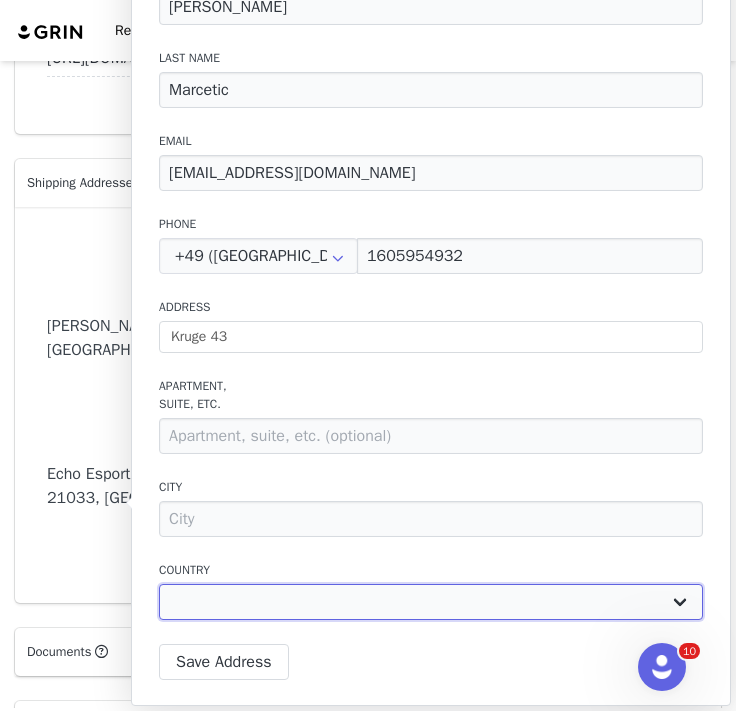 select on "[object Object]" 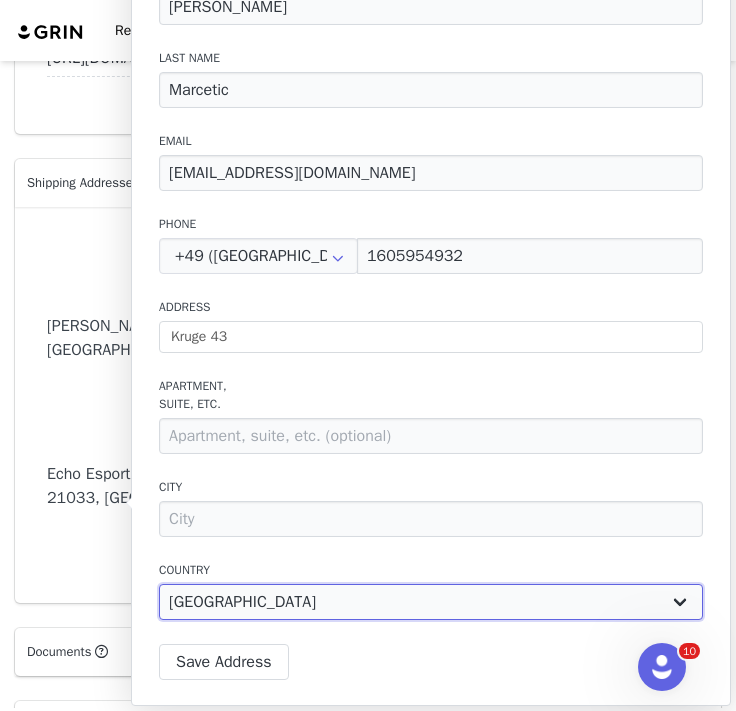 click on "[GEOGRAPHIC_DATA]   [GEOGRAPHIC_DATA]   [GEOGRAPHIC_DATA]   [GEOGRAPHIC_DATA]   [GEOGRAPHIC_DATA]   [GEOGRAPHIC_DATA]   [GEOGRAPHIC_DATA]   [GEOGRAPHIC_DATA]   [GEOGRAPHIC_DATA]   [GEOGRAPHIC_DATA]   [GEOGRAPHIC_DATA]   [GEOGRAPHIC_DATA]   [GEOGRAPHIC_DATA]   [GEOGRAPHIC_DATA]   [GEOGRAPHIC_DATA]   [GEOGRAPHIC_DATA]   [GEOGRAPHIC_DATA]   [GEOGRAPHIC_DATA]   [GEOGRAPHIC_DATA]   [GEOGRAPHIC_DATA]   [GEOGRAPHIC_DATA]   [GEOGRAPHIC_DATA]   [GEOGRAPHIC_DATA]   [GEOGRAPHIC_DATA]   [GEOGRAPHIC_DATA]   [GEOGRAPHIC_DATA], [GEOGRAPHIC_DATA]   [GEOGRAPHIC_DATA]   [GEOGRAPHIC_DATA]   [GEOGRAPHIC_DATA]   [GEOGRAPHIC_DATA]   [GEOGRAPHIC_DATA]   [GEOGRAPHIC_DATA]   [GEOGRAPHIC_DATA]   [GEOGRAPHIC_DATA]   [GEOGRAPHIC_DATA]   [GEOGRAPHIC_DATA]   [GEOGRAPHIC_DATA]   [GEOGRAPHIC_DATA]   [GEOGRAPHIC_DATA]   [GEOGRAPHIC_DATA]   [GEOGRAPHIC_DATA]   [GEOGRAPHIC_DATA]   [GEOGRAPHIC_DATA]   [GEOGRAPHIC_DATA]   [GEOGRAPHIC_DATA]   [GEOGRAPHIC_DATA]   [GEOGRAPHIC_DATA]   [GEOGRAPHIC_DATA], [GEOGRAPHIC_DATA] [GEOGRAPHIC_DATA]   [GEOGRAPHIC_DATA]   [GEOGRAPHIC_DATA]   [GEOGRAPHIC_DATA]   [GEOGRAPHIC_DATA]   [GEOGRAPHIC_DATA]   [GEOGRAPHIC_DATA]   [GEOGRAPHIC_DATA]   [GEOGRAPHIC_DATA]   [GEOGRAPHIC_DATA]   [GEOGRAPHIC_DATA]   [GEOGRAPHIC_DATA]   [GEOGRAPHIC_DATA]   [GEOGRAPHIC_DATA]   [GEOGRAPHIC_DATA]   [GEOGRAPHIC_DATA]   [GEOGRAPHIC_DATA]   [GEOGRAPHIC_DATA]   [GEOGRAPHIC_DATA] ([GEOGRAPHIC_DATA])   [GEOGRAPHIC_DATA]   [GEOGRAPHIC_DATA]   [GEOGRAPHIC_DATA]   [GEOGRAPHIC_DATA]   [GEOGRAPHIC_DATA]   [GEOGRAPHIC_DATA]   [GEOGRAPHIC_DATA]   [GEOGRAPHIC_DATA]   [GEOGRAPHIC_DATA]   [US_STATE]   [GEOGRAPHIC_DATA]" at bounding box center (431, 602) 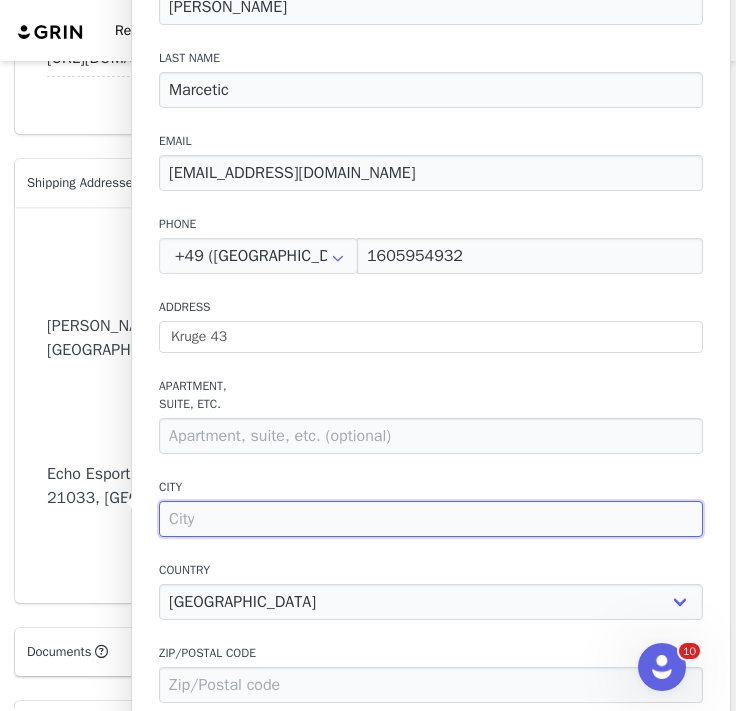 click at bounding box center (431, 519) 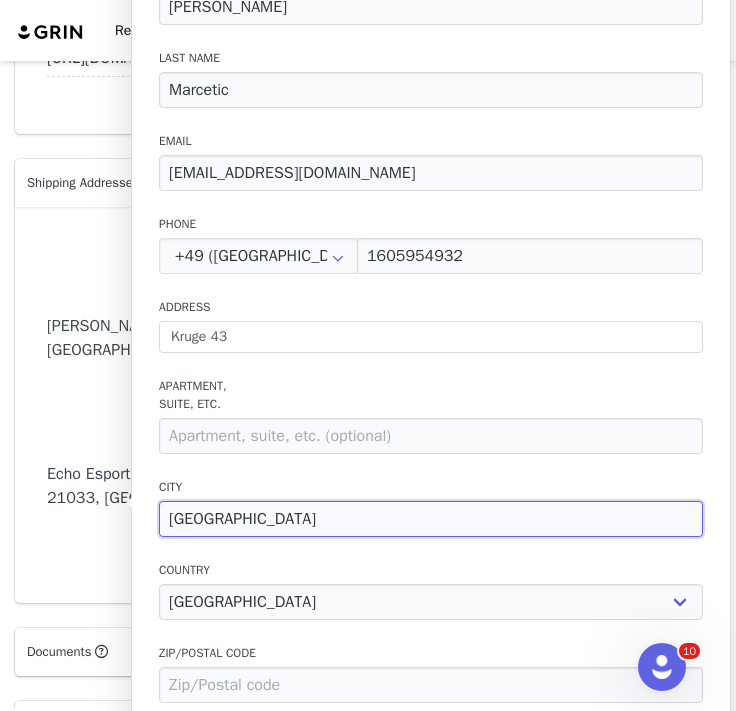type on "[GEOGRAPHIC_DATA]" 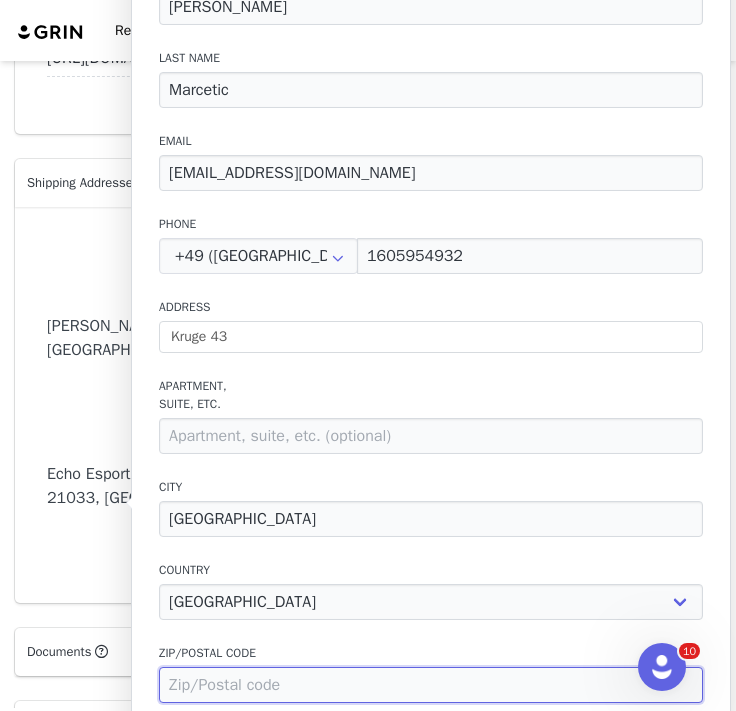 click at bounding box center (431, 685) 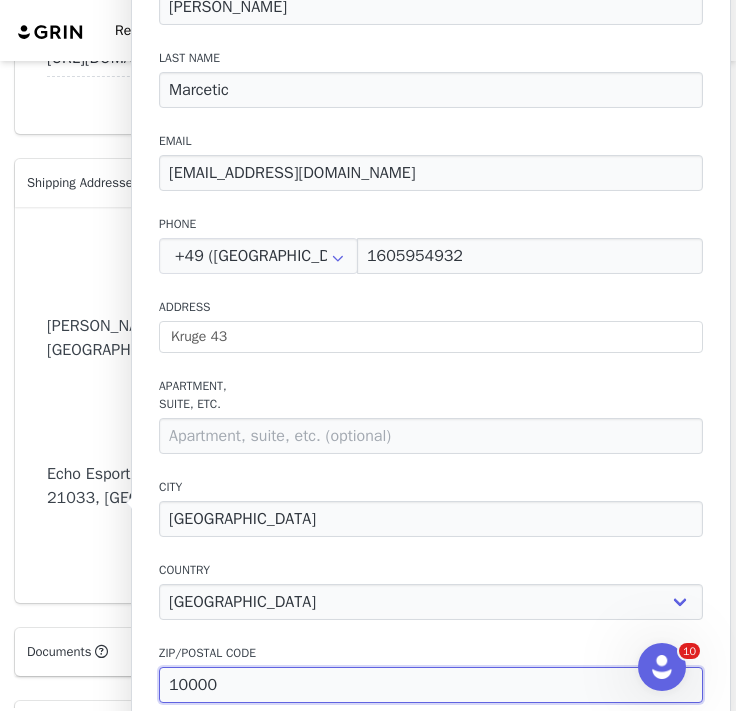 scroll, scrollTop: 2, scrollLeft: 0, axis: vertical 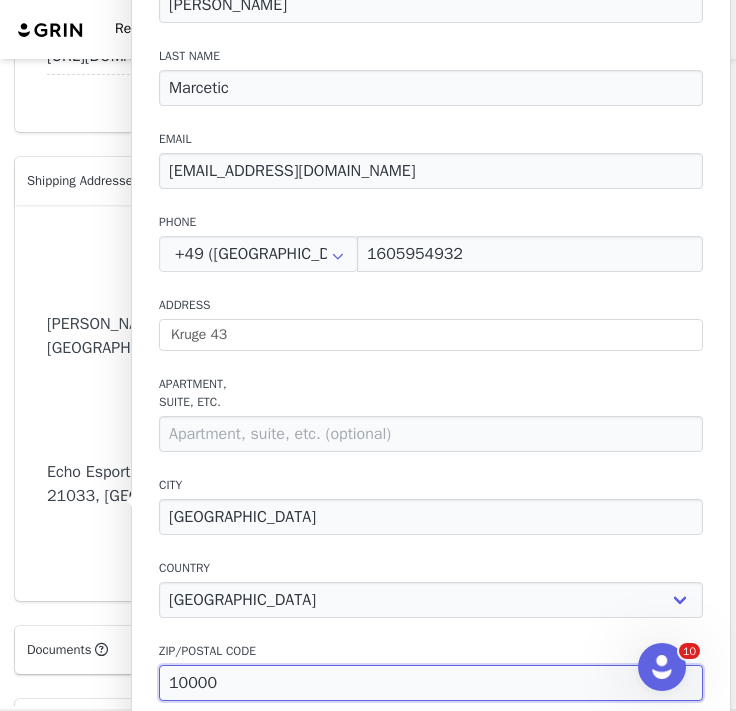type on "10000" 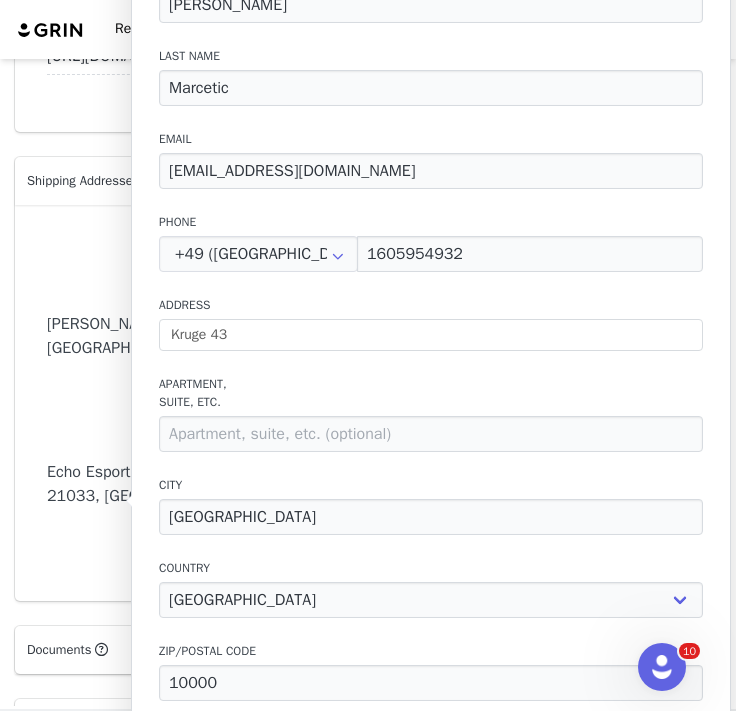 click on "Label   First Name  [PERSON_NAME]  Last Name  Marcetic  Email  [EMAIL_ADDRESS][DOMAIN_NAME]  Phone  +49 ([GEOGRAPHIC_DATA]) +93 ([GEOGRAPHIC_DATA]) +358 ([GEOGRAPHIC_DATA]) +355 ([GEOGRAPHIC_DATA]) +213 ([GEOGRAPHIC_DATA]) +376 ([GEOGRAPHIC_DATA]) +244 ([GEOGRAPHIC_DATA]) +1264 ([GEOGRAPHIC_DATA]) +1268 ([GEOGRAPHIC_DATA]) +54 ([GEOGRAPHIC_DATA]) +374 ([GEOGRAPHIC_DATA]) +297 ([GEOGRAPHIC_DATA]) +61 ([GEOGRAPHIC_DATA]) +43 ([GEOGRAPHIC_DATA]) +994 ([GEOGRAPHIC_DATA]) +1242 ([GEOGRAPHIC_DATA]) +973 ([GEOGRAPHIC_DATA]) +880 ([GEOGRAPHIC_DATA]) +1246 ([GEOGRAPHIC_DATA]) +375 ([GEOGRAPHIC_DATA]) +32 ([GEOGRAPHIC_DATA]) +501 ([GEOGRAPHIC_DATA]) +229 ([GEOGRAPHIC_DATA]) +1441 ([GEOGRAPHIC_DATA]) +975 ([GEOGRAPHIC_DATA]) +591 ([GEOGRAPHIC_DATA]) +599 ([GEOGRAPHIC_DATA]) +387 ([GEOGRAPHIC_DATA]) +267 ([GEOGRAPHIC_DATA]) +0 ([GEOGRAPHIC_DATA]) +55 ([GEOGRAPHIC_DATA]) +673 ([GEOGRAPHIC_DATA]) +359 ([GEOGRAPHIC_DATA]) +226 ([GEOGRAPHIC_DATA]) +257 ([GEOGRAPHIC_DATA]) +855 ([GEOGRAPHIC_DATA]) +1 ([GEOGRAPHIC_DATA]) +238 ([GEOGRAPHIC_DATA]) +1345 ([GEOGRAPHIC_DATA]) +236 ([GEOGRAPHIC_DATA]) +235 ([GEOGRAPHIC_DATA]) +56 ([GEOGRAPHIC_DATA]) +86 ([GEOGRAPHIC_DATA]) +61 ([GEOGRAPHIC_DATA]) +672 ([GEOGRAPHIC_DATA]) +57 ([GEOGRAPHIC_DATA]) +269 ([GEOGRAPHIC_DATA]) +242 ([GEOGRAPHIC_DATA]) +243 ([GEOGRAPHIC_DATA], [GEOGRAPHIC_DATA]) +682 ([GEOGRAPHIC_DATA]) +506 ([GEOGRAPHIC_DATA]) +225 ([GEOGRAPHIC_DATA])" at bounding box center [431, 297] 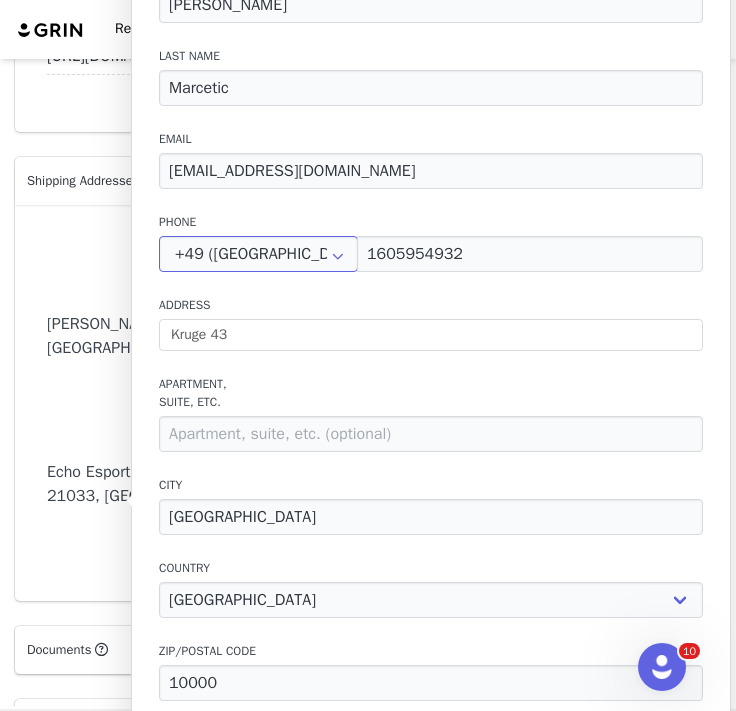 click on "+49 ([GEOGRAPHIC_DATA])" at bounding box center [258, 254] 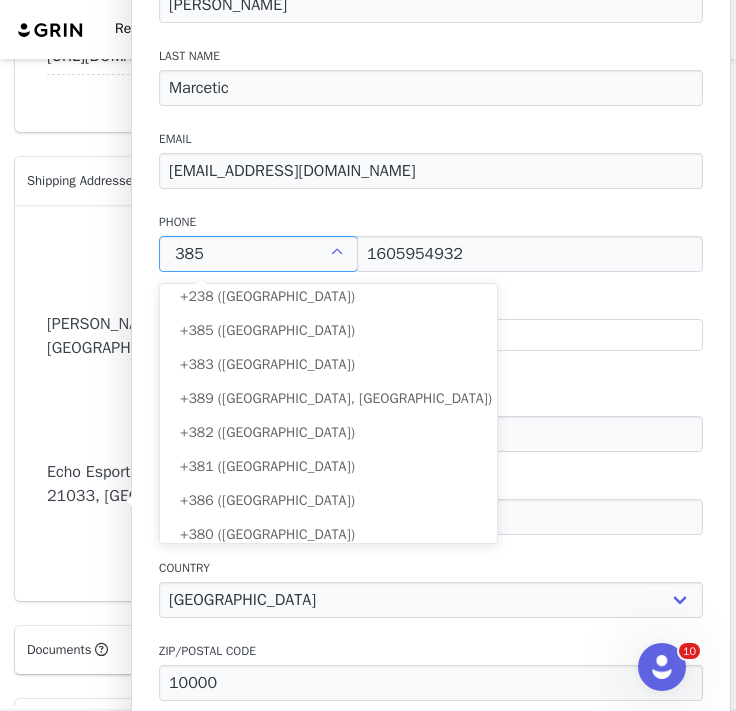 scroll, scrollTop: 0, scrollLeft: 0, axis: both 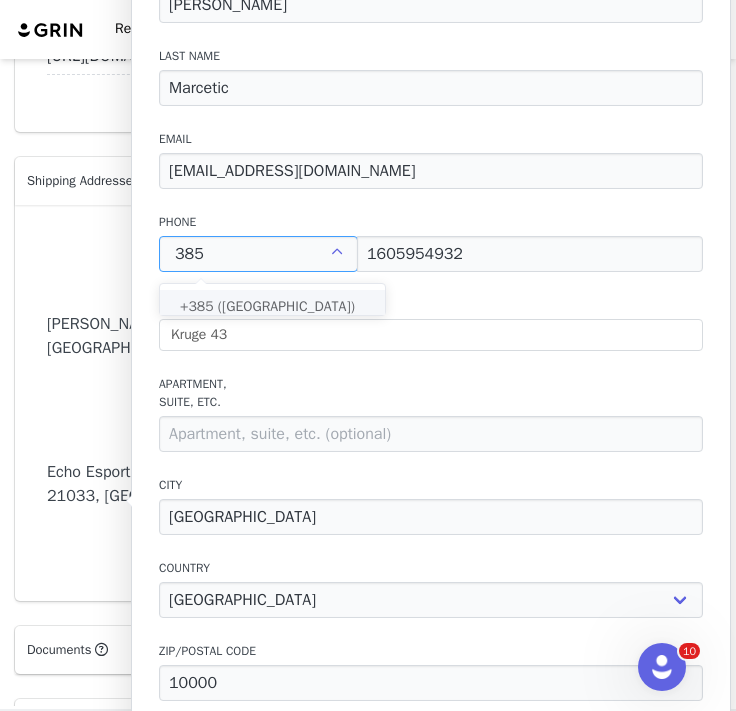 click on "+385 ([GEOGRAPHIC_DATA])" at bounding box center (280, 307) 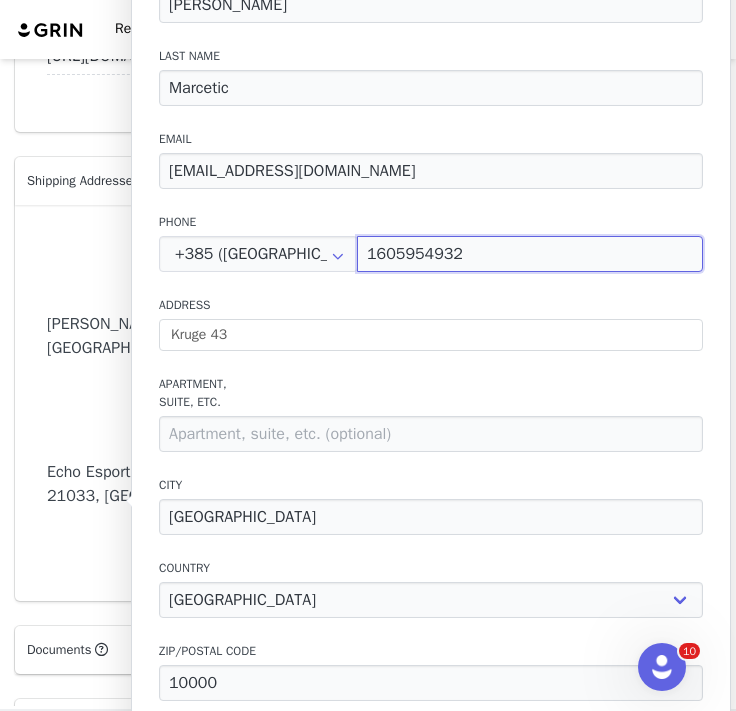 drag, startPoint x: 500, startPoint y: 248, endPoint x: 393, endPoint y: 254, distance: 107.16809 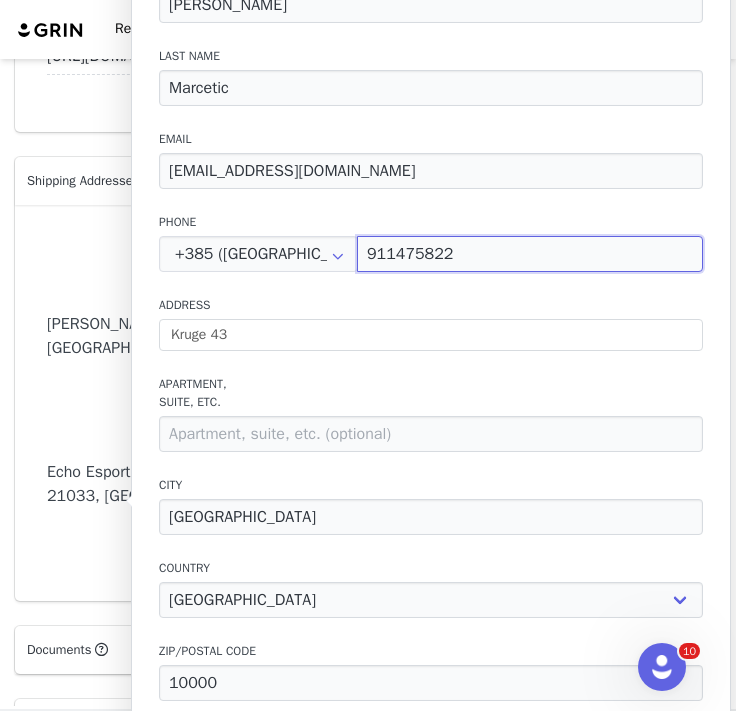 type on "911475822" 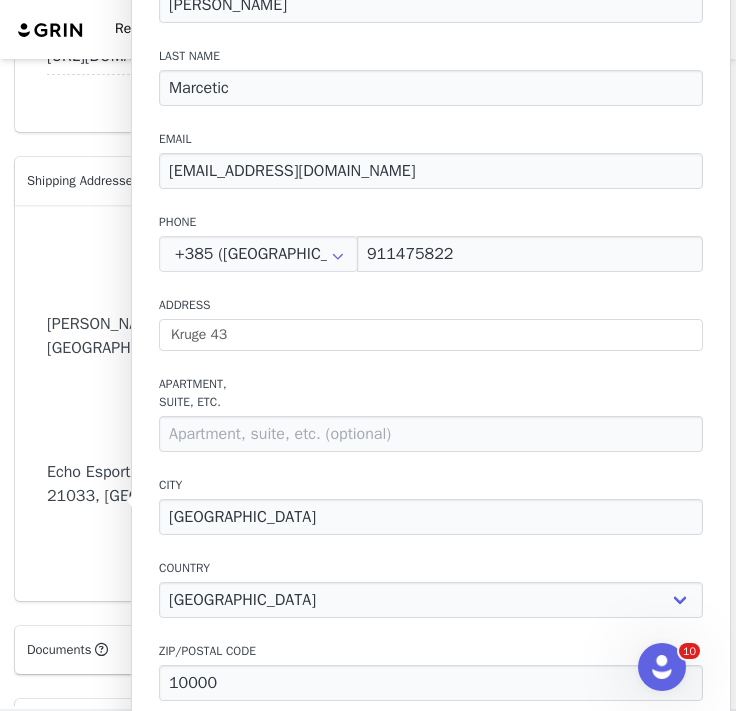 click on "Label   First Name  [PERSON_NAME]  Last Name  [PERSON_NAME]  Email  [EMAIL_ADDRESS][DOMAIN_NAME]  Phone  +385 ([GEOGRAPHIC_DATA]) 911475822  Address  Kruge 43  Apartment, suite, etc.   City  [GEOGRAPHIC_DATA]  Country   [GEOGRAPHIC_DATA]   [GEOGRAPHIC_DATA]   [GEOGRAPHIC_DATA]   [GEOGRAPHIC_DATA]   [GEOGRAPHIC_DATA]   [GEOGRAPHIC_DATA]   [GEOGRAPHIC_DATA]   [GEOGRAPHIC_DATA]   [GEOGRAPHIC_DATA]   [GEOGRAPHIC_DATA]   [GEOGRAPHIC_DATA]   [GEOGRAPHIC_DATA]   [GEOGRAPHIC_DATA]   [GEOGRAPHIC_DATA]   [GEOGRAPHIC_DATA]   [GEOGRAPHIC_DATA]   [GEOGRAPHIC_DATA]   [GEOGRAPHIC_DATA]   [GEOGRAPHIC_DATA]   [GEOGRAPHIC_DATA]   [GEOGRAPHIC_DATA]   [GEOGRAPHIC_DATA]   [GEOGRAPHIC_DATA]   [GEOGRAPHIC_DATA]   [GEOGRAPHIC_DATA]   [GEOGRAPHIC_DATA], [GEOGRAPHIC_DATA]   [GEOGRAPHIC_DATA]   [GEOGRAPHIC_DATA]   [GEOGRAPHIC_DATA]   [GEOGRAPHIC_DATA]   [GEOGRAPHIC_DATA]   [GEOGRAPHIC_DATA]   [GEOGRAPHIC_DATA]   [GEOGRAPHIC_DATA]   [GEOGRAPHIC_DATA]   [GEOGRAPHIC_DATA]   [GEOGRAPHIC_DATA]   [GEOGRAPHIC_DATA]   [GEOGRAPHIC_DATA]   [GEOGRAPHIC_DATA]   [GEOGRAPHIC_DATA]   [GEOGRAPHIC_DATA]   [GEOGRAPHIC_DATA]   [GEOGRAPHIC_DATA]   [GEOGRAPHIC_DATA]   [GEOGRAPHIC_DATA]   [GEOGRAPHIC_DATA]   [GEOGRAPHIC_DATA], [GEOGRAPHIC_DATA] [GEOGRAPHIC_DATA]   [GEOGRAPHIC_DATA]   [GEOGRAPHIC_DATA]   [GEOGRAPHIC_DATA]   [GEOGRAPHIC_DATA]   [GEOGRAPHIC_DATA]   [GEOGRAPHIC_DATA]   [GEOGRAPHIC_DATA]   [GEOGRAPHIC_DATA]   [GEOGRAPHIC_DATA]   [GEOGRAPHIC_DATA]   [GEOGRAPHIC_DATA]   [GEOGRAPHIC_DATA]   [GEOGRAPHIC_DATA]   [GEOGRAPHIC_DATA]   [GEOGRAPHIC_DATA]   [GEOGRAPHIC_DATA]   [GEOGRAPHIC_DATA]" at bounding box center (431, 321) 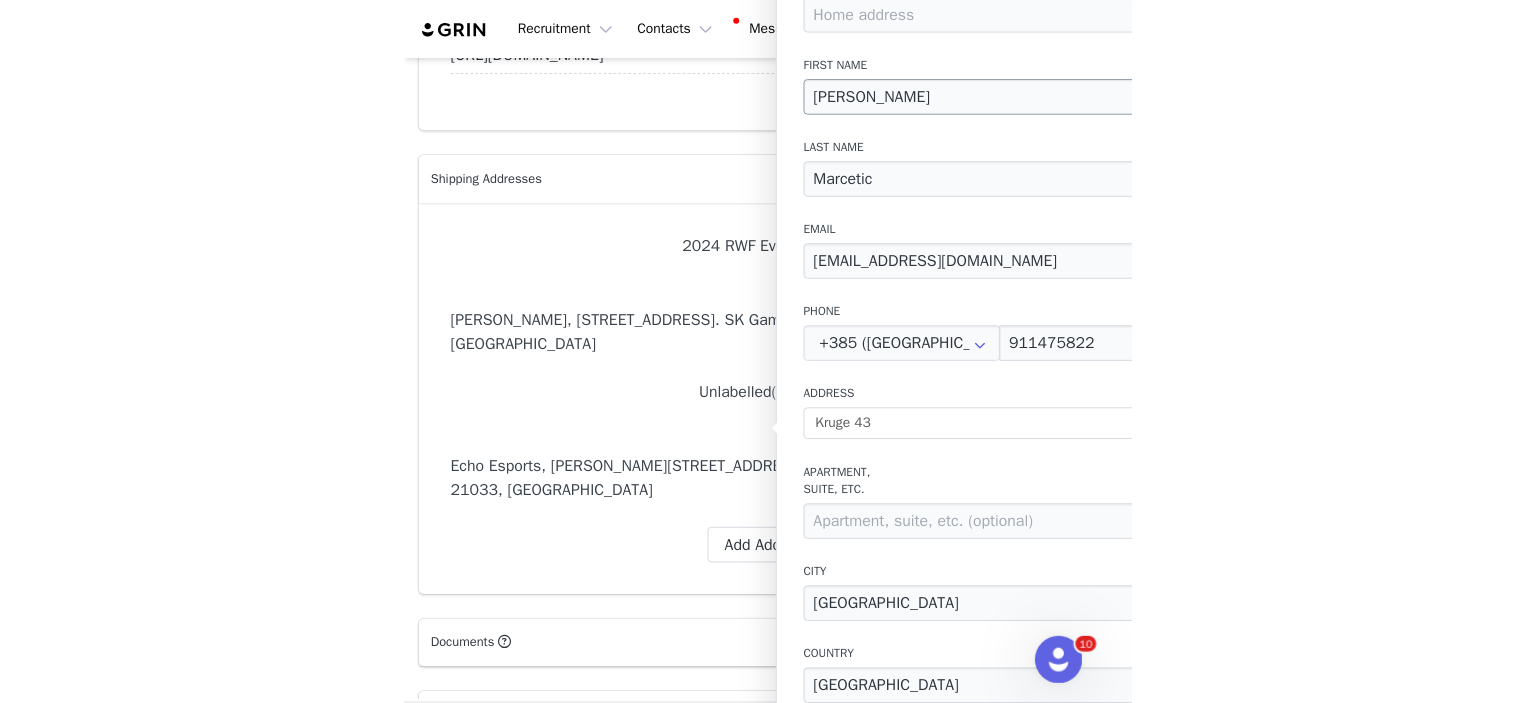 scroll, scrollTop: 0, scrollLeft: 0, axis: both 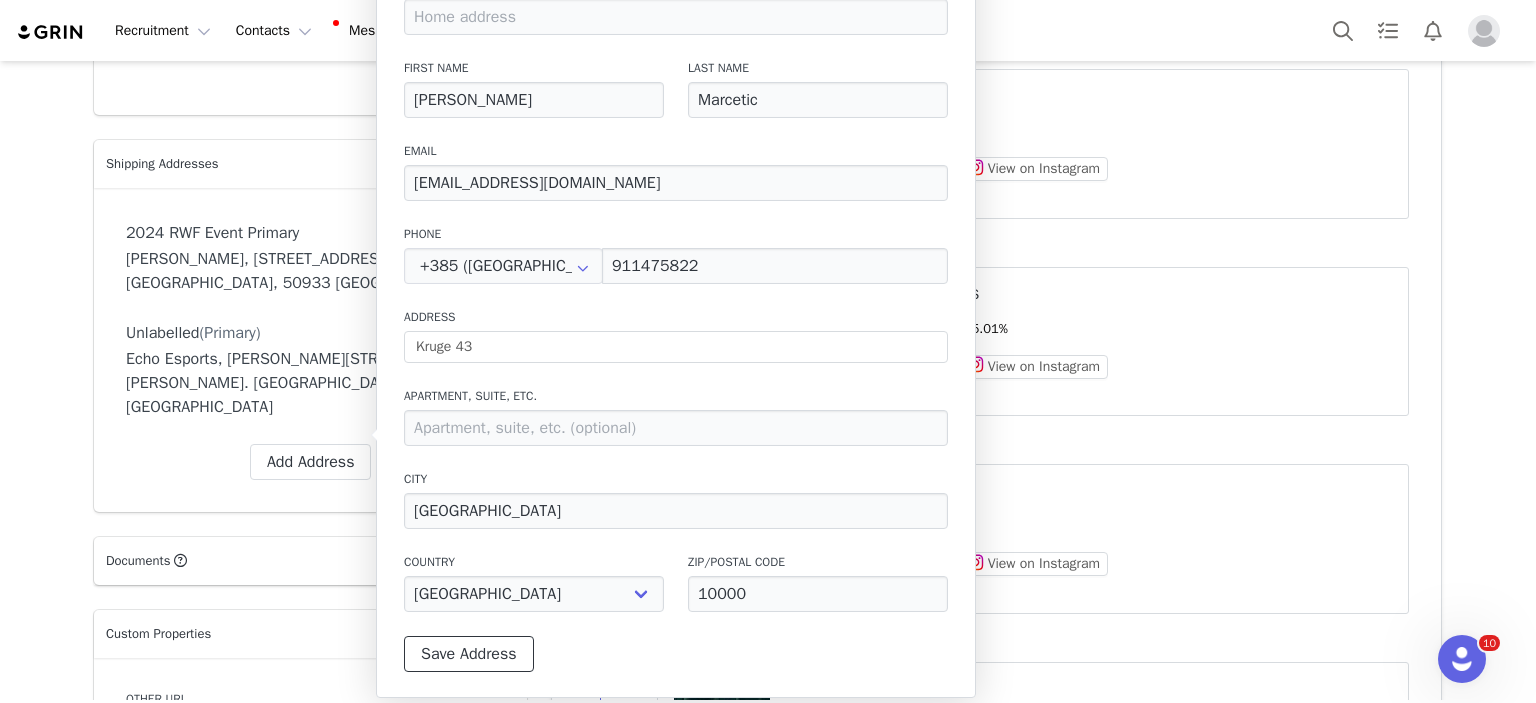 click on "Save Address" at bounding box center (469, 654) 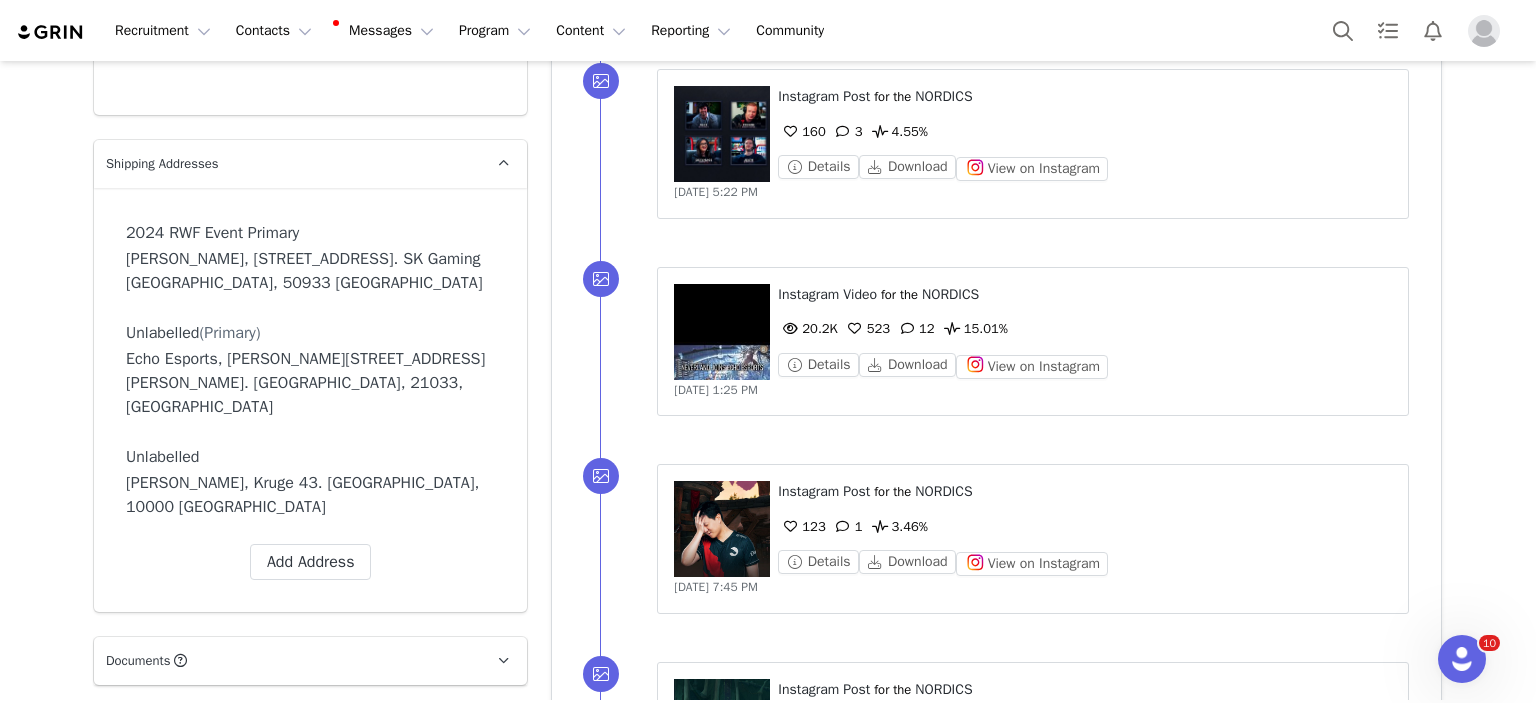 click on "Creators Echo Esports  We are having trouble sending and syncing your email, your credentials may have changed. Please  resync your account  by disabling and reconnecting.  Profile  Echo Esports      140.6K followers  Audience Reports  Request a detailed report of this creator's audience demographics and content performance for each social channel. Limit 100 reports per month.  0 / 100 reports used this month  Instagram          Request Report  YouTube          Request Report  TikTok          Request Report Contact Type  Contact type can be Creator, Prospect, Application, or Manager.   Creator  Demote this Creator? This will remove all accepted proposals attached to this creator.  Yes, demote  Demote to Prospect Archive this Creator? Important:  marking a creator as "Archived" will stop conversion and content tracking. Previous conversions and content will still be available for reporting purposes. Are you sure you want to continue?   Yes, archive  Archive Creator Contact Information  First Name  Echo Esports" at bounding box center (768, 1392) 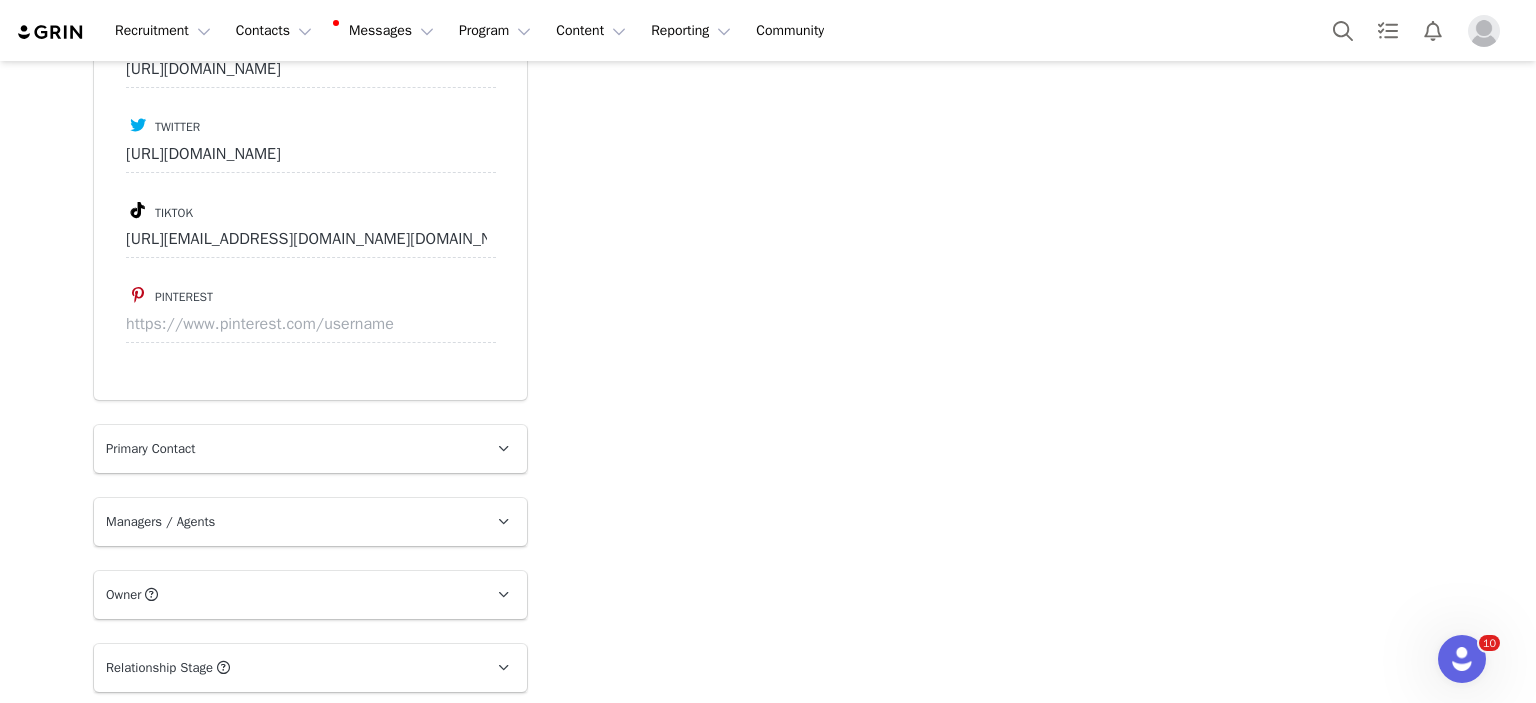 scroll, scrollTop: 3690, scrollLeft: 0, axis: vertical 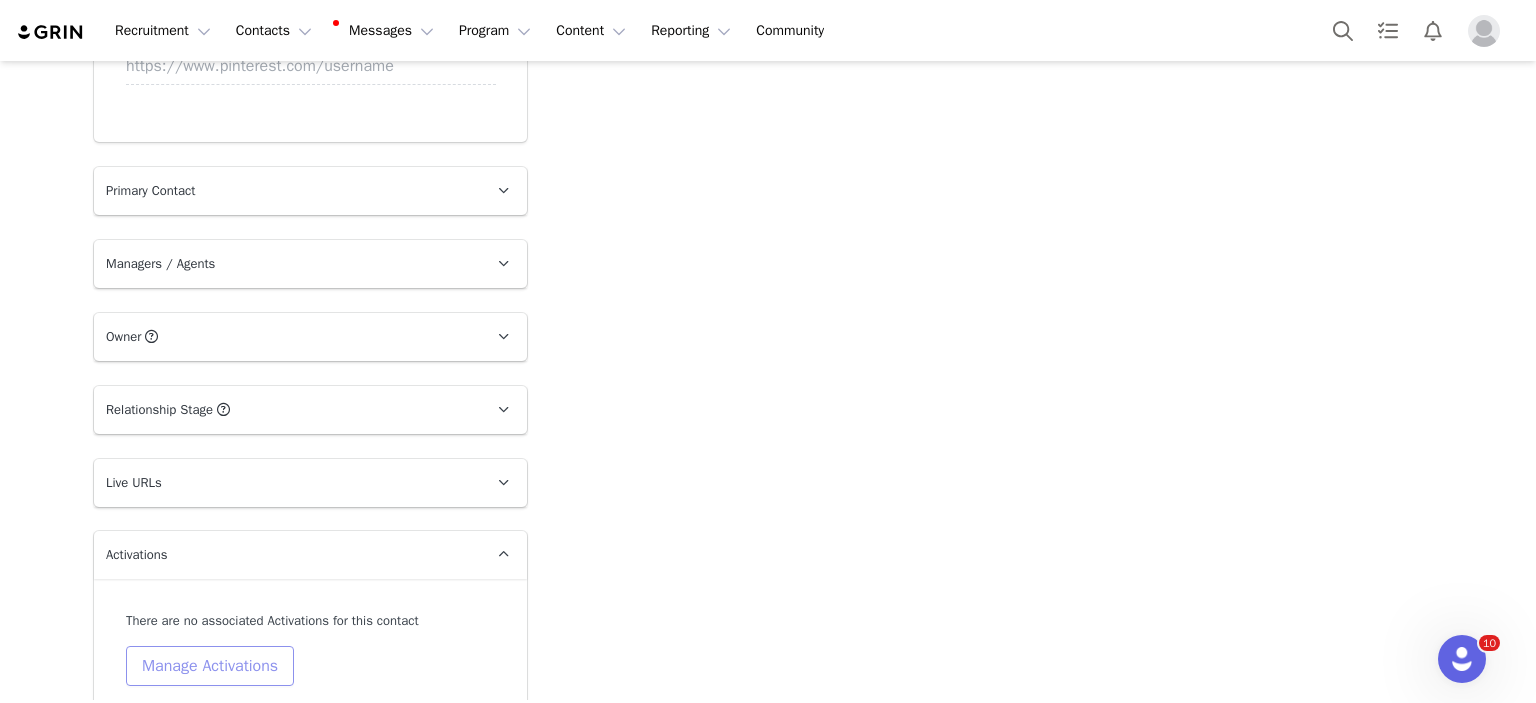 click on "Manage Activations" at bounding box center (210, 666) 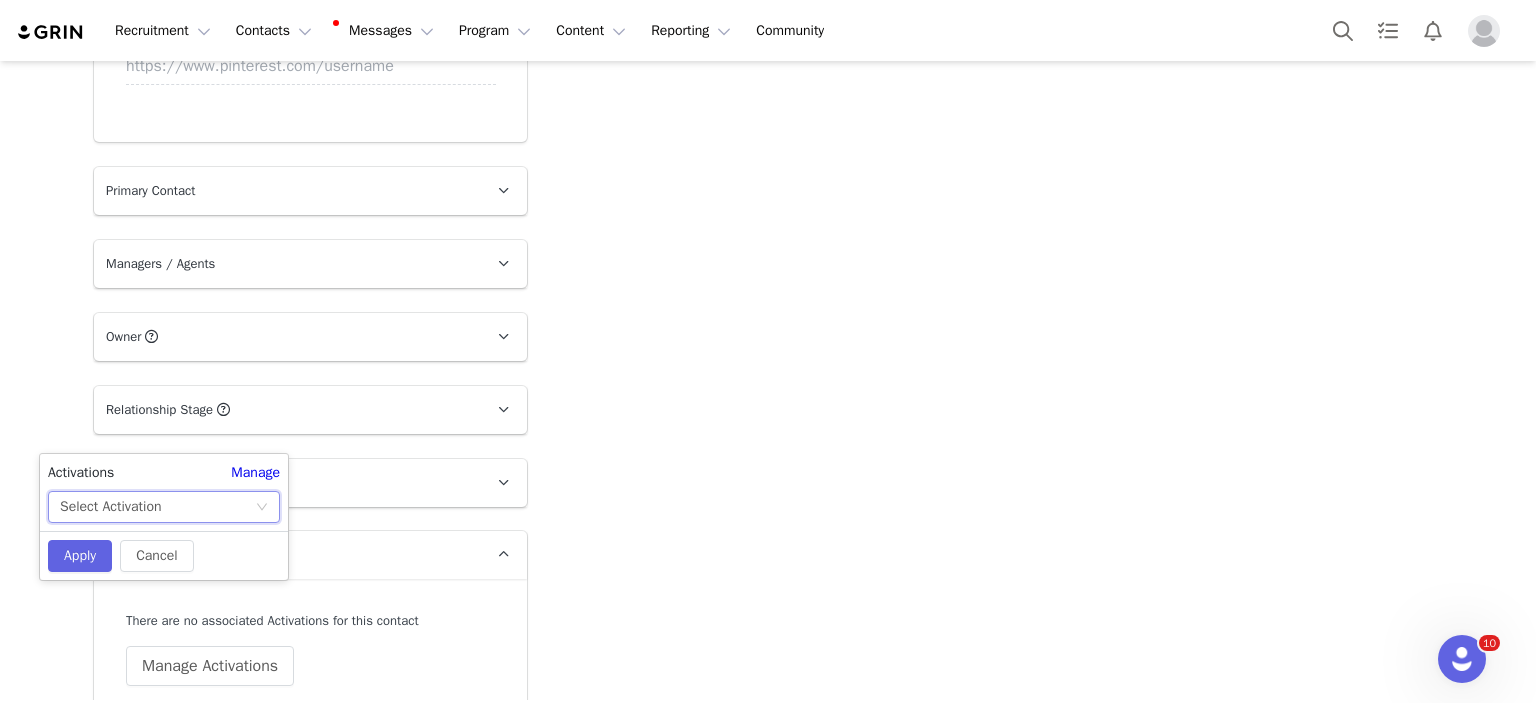 click on "Select Activation" at bounding box center (157, 507) 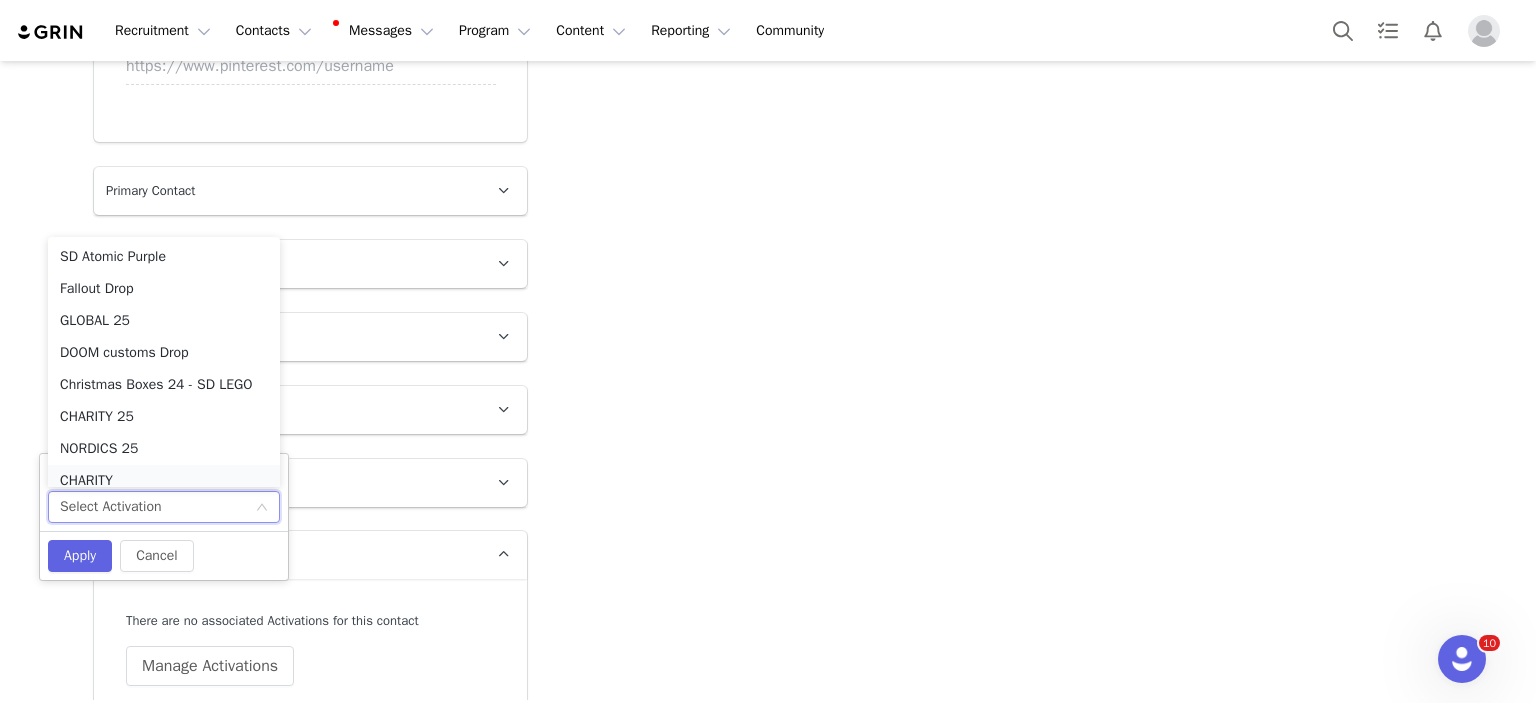 scroll, scrollTop: 10, scrollLeft: 0, axis: vertical 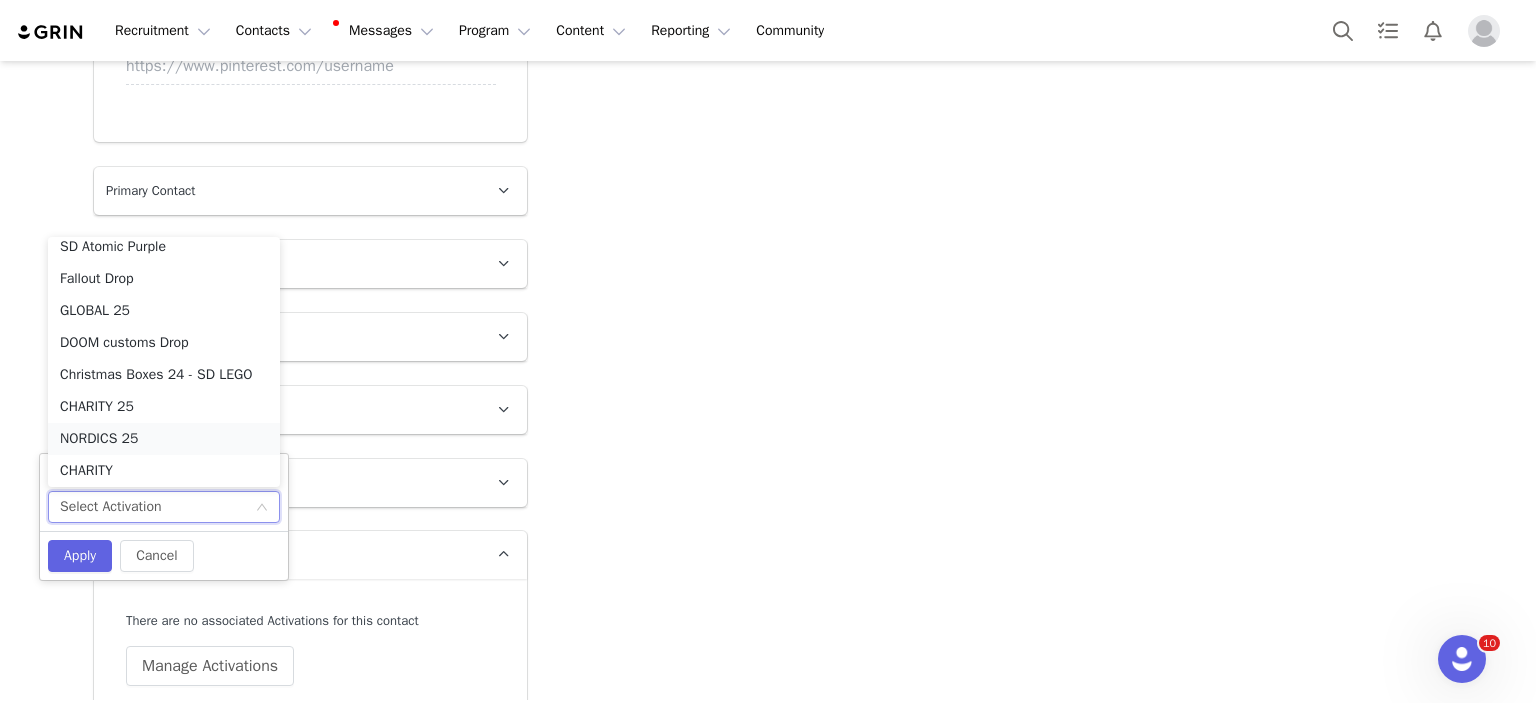 click on "NORDICS 25" at bounding box center [164, 439] 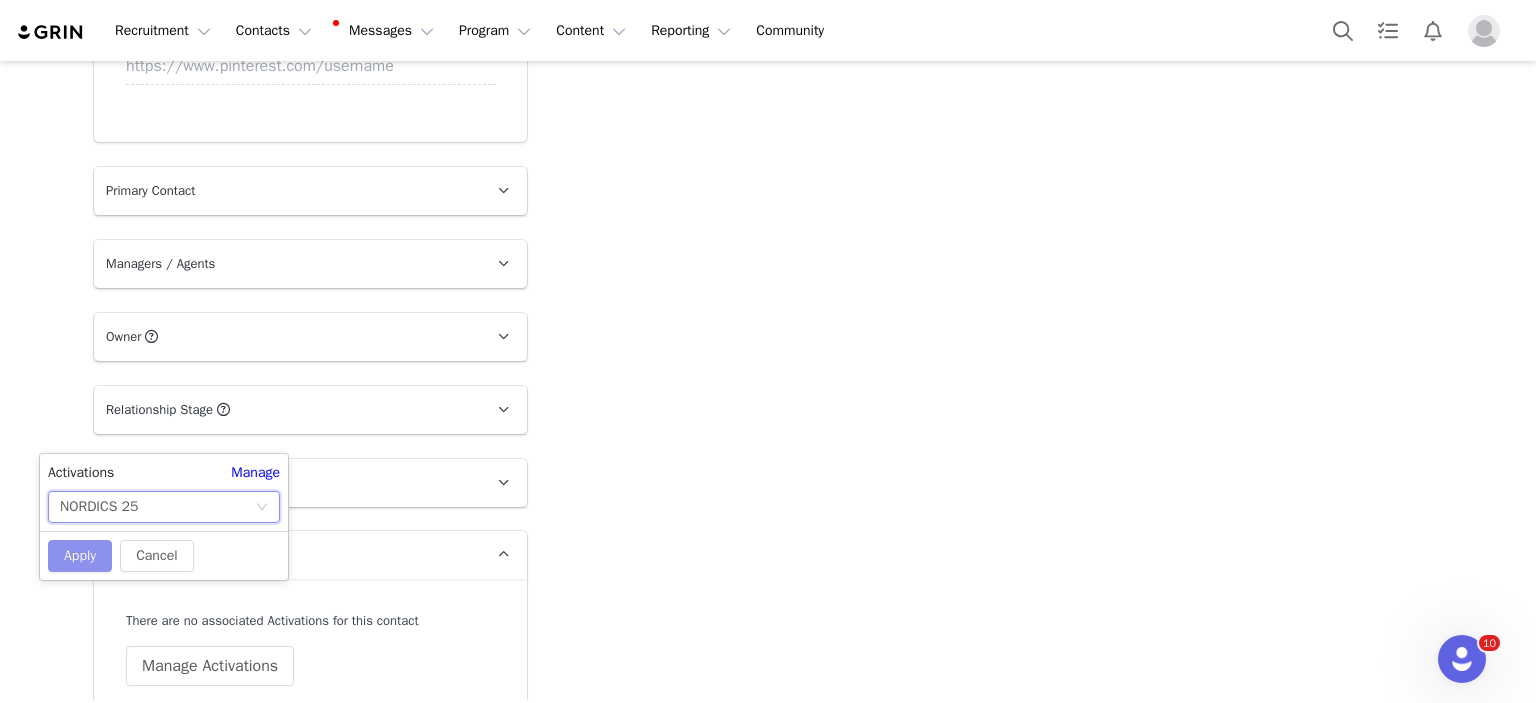 click on "Apply" at bounding box center [80, 556] 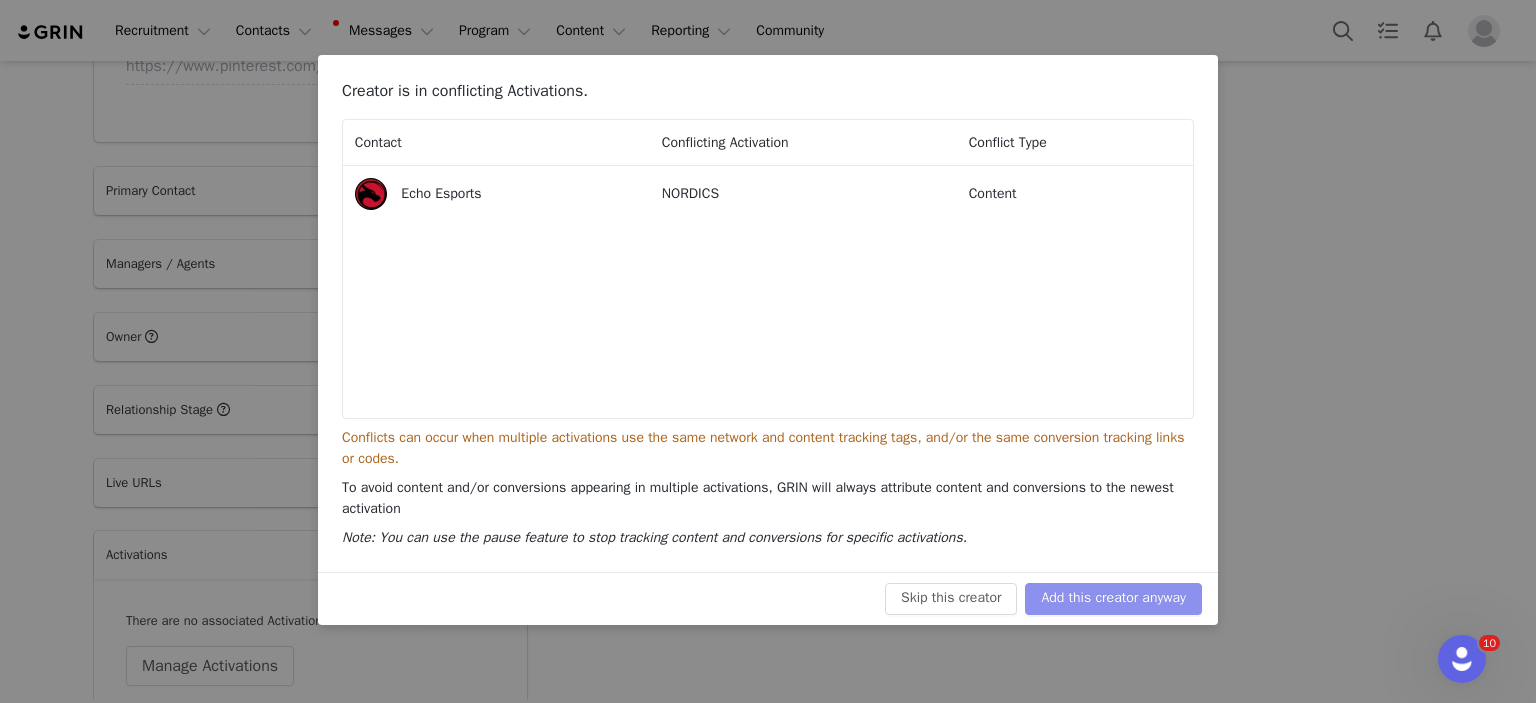 click on "Add this creator anyway" at bounding box center [1113, 599] 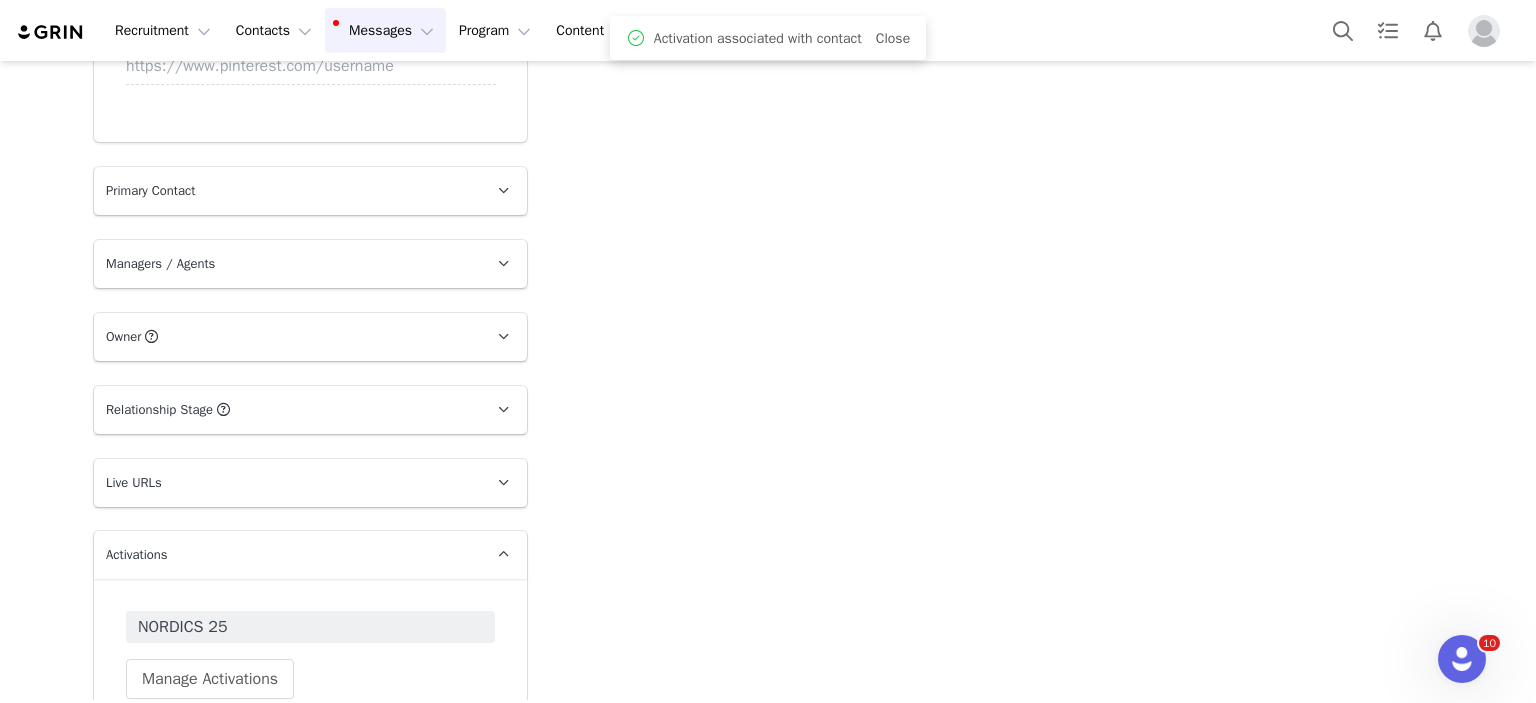 click on "Messages Messages" at bounding box center [385, 30] 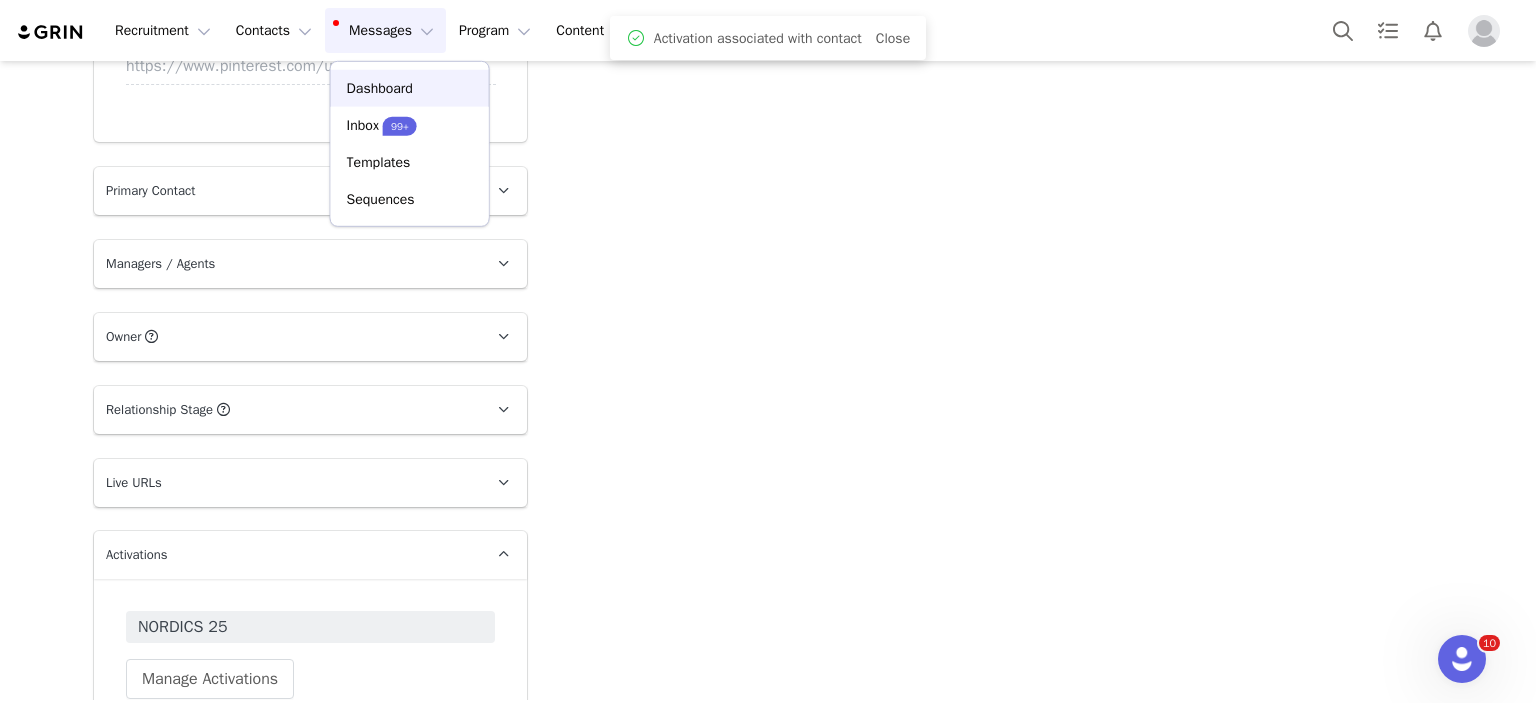 click on "Dashboard" at bounding box center (410, 88) 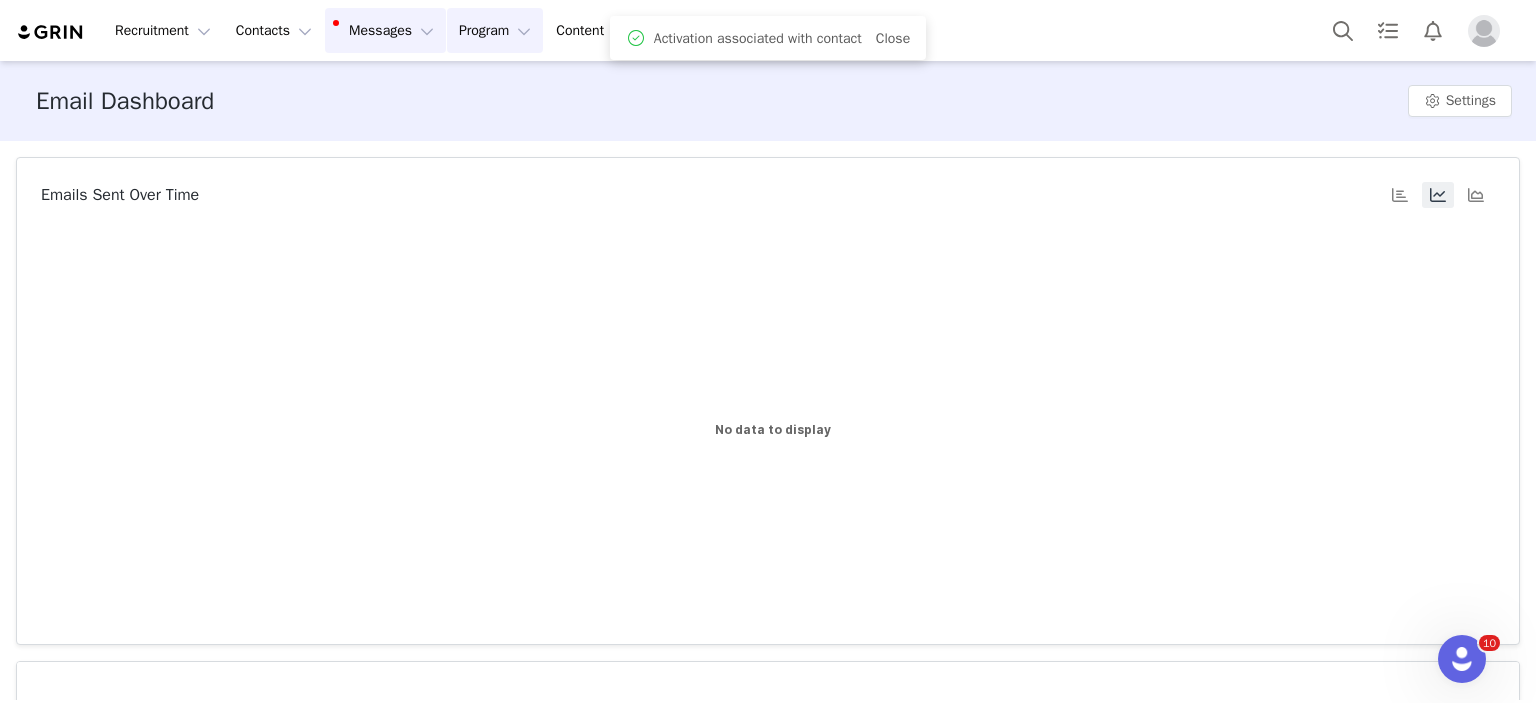 scroll, scrollTop: 0, scrollLeft: 0, axis: both 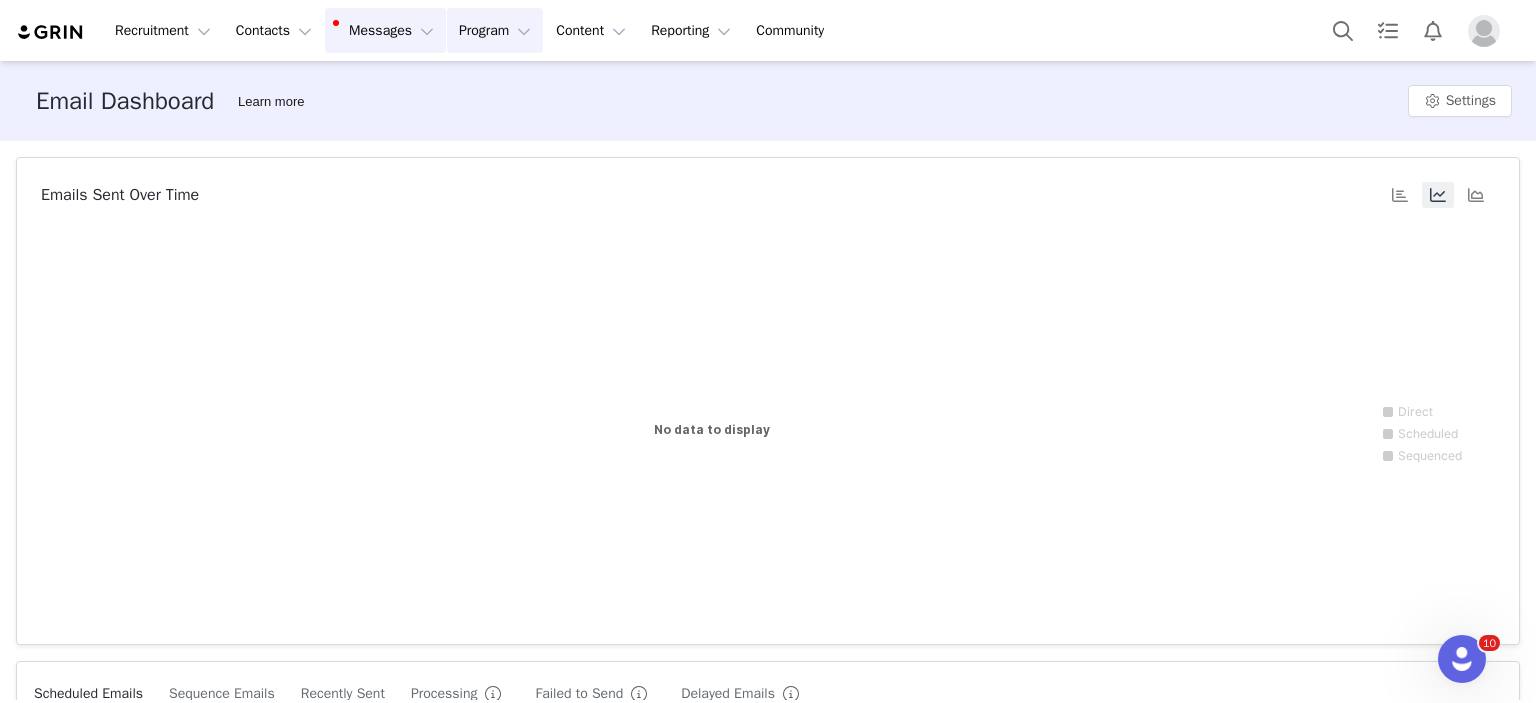 click on "Program Program" at bounding box center (495, 30) 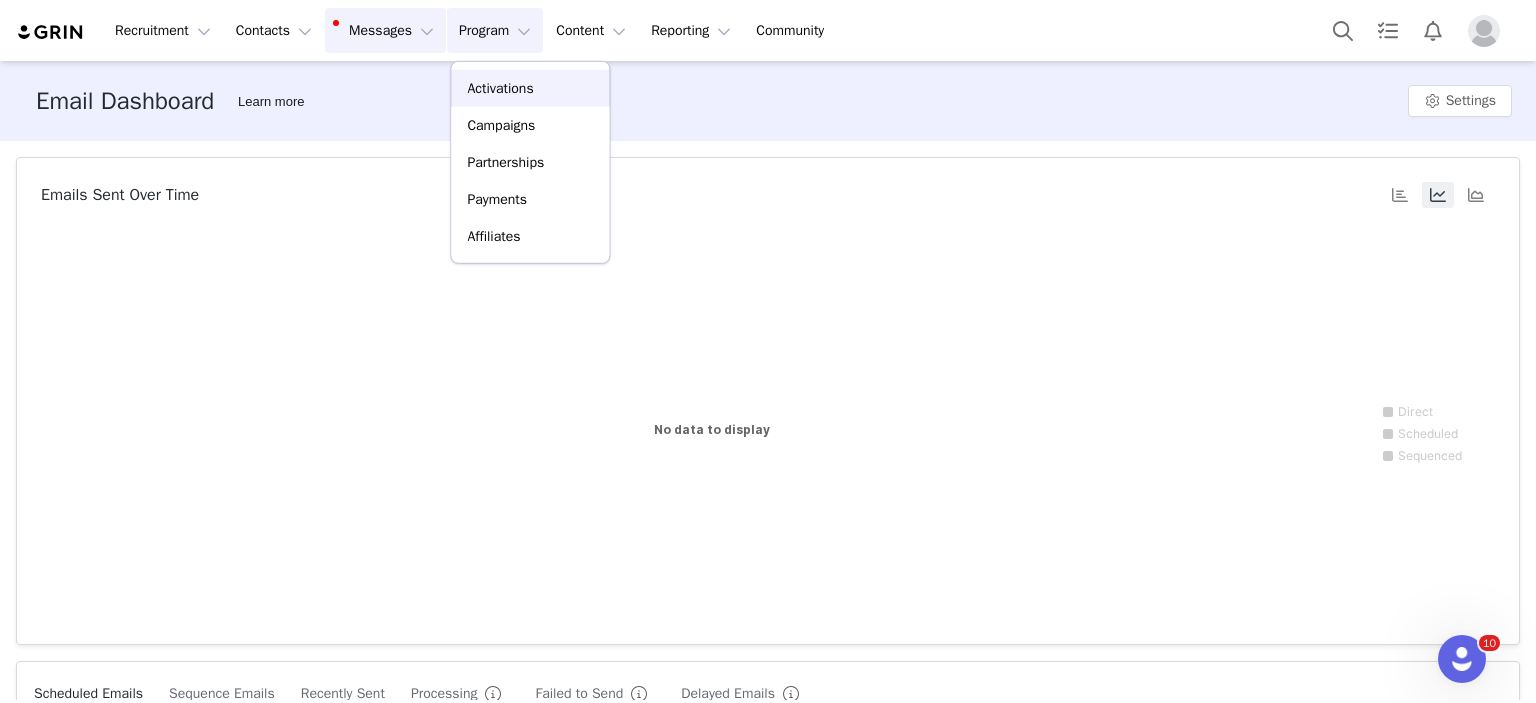 click on "Activations" at bounding box center [500, 88] 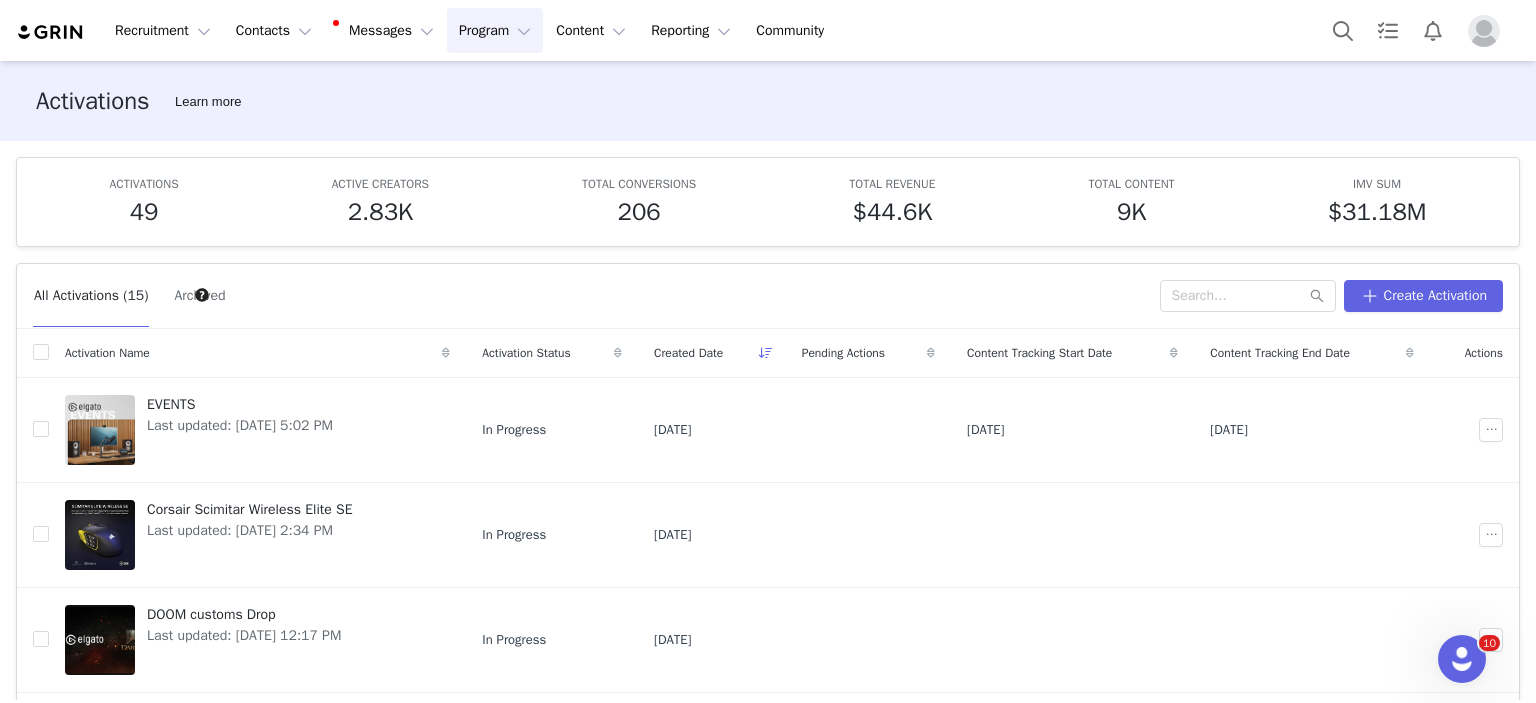 click on "Activations     Learn more" at bounding box center (768, 101) 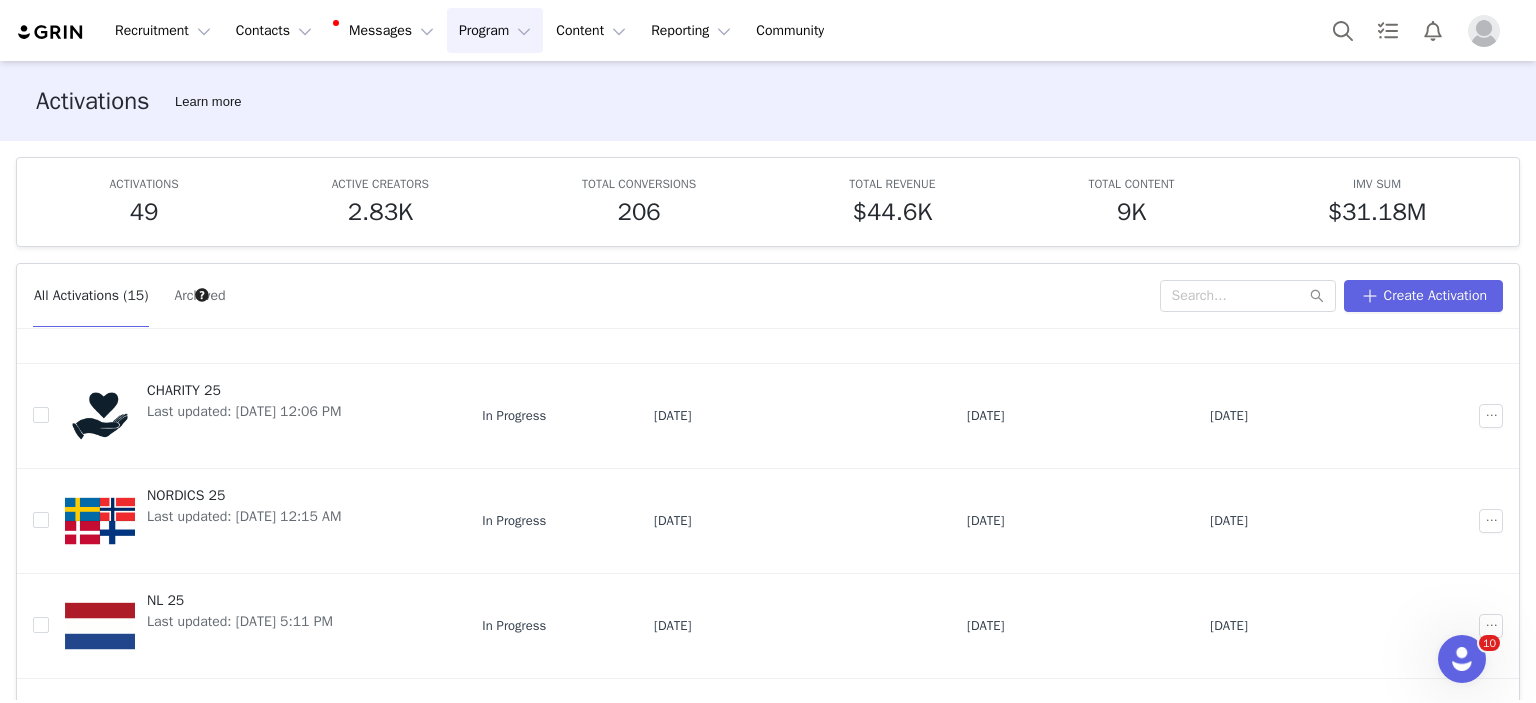 scroll, scrollTop: 432, scrollLeft: 0, axis: vertical 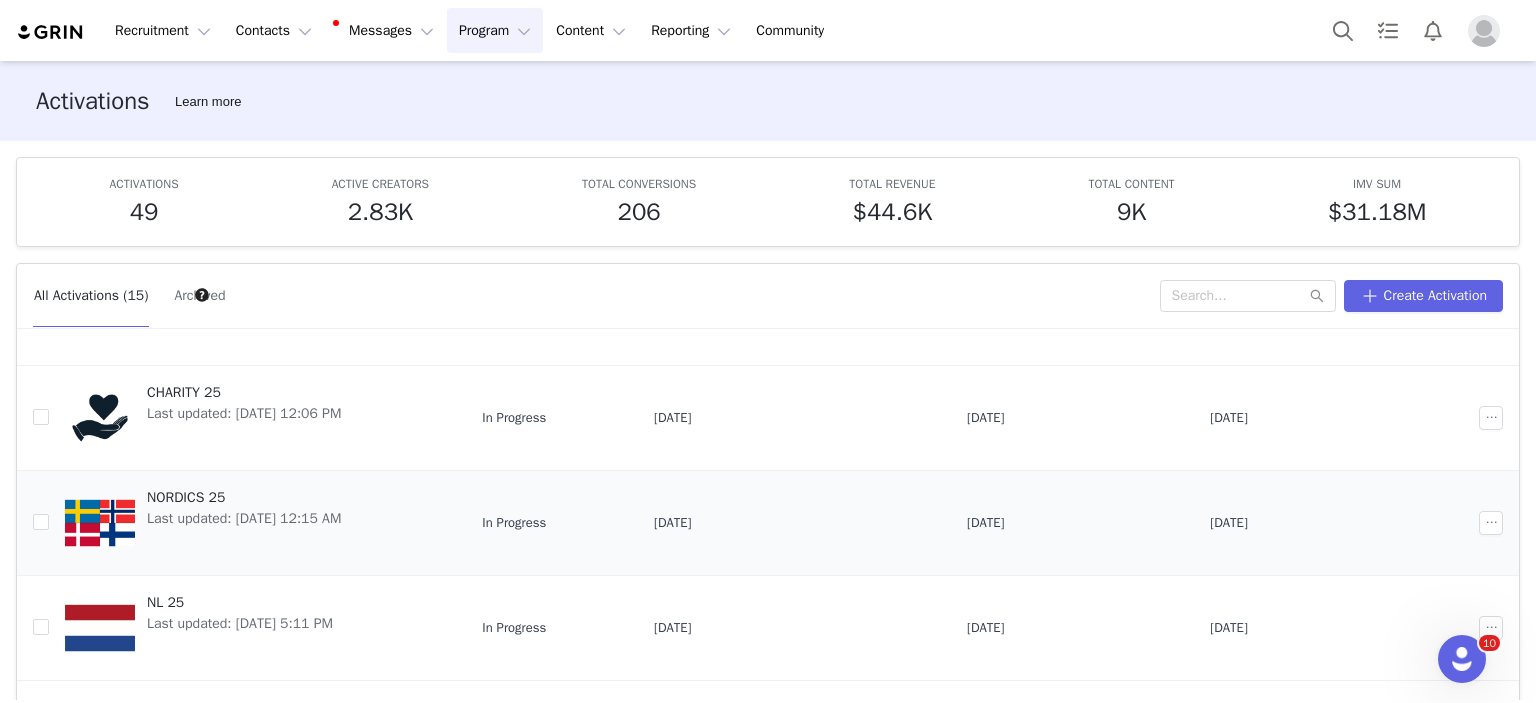 click on "NORDICS 25" at bounding box center [244, 497] 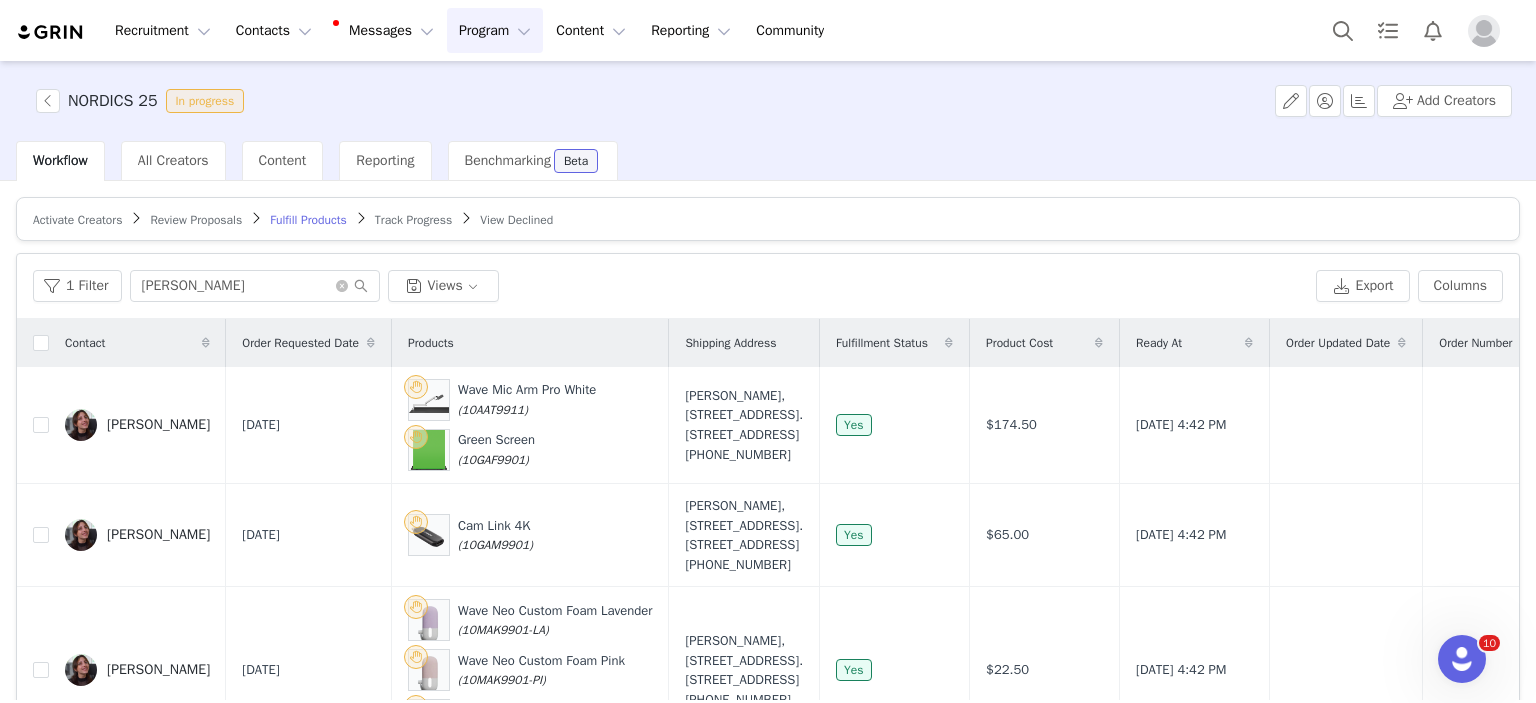 click on "Activate Creators" at bounding box center (77, 220) 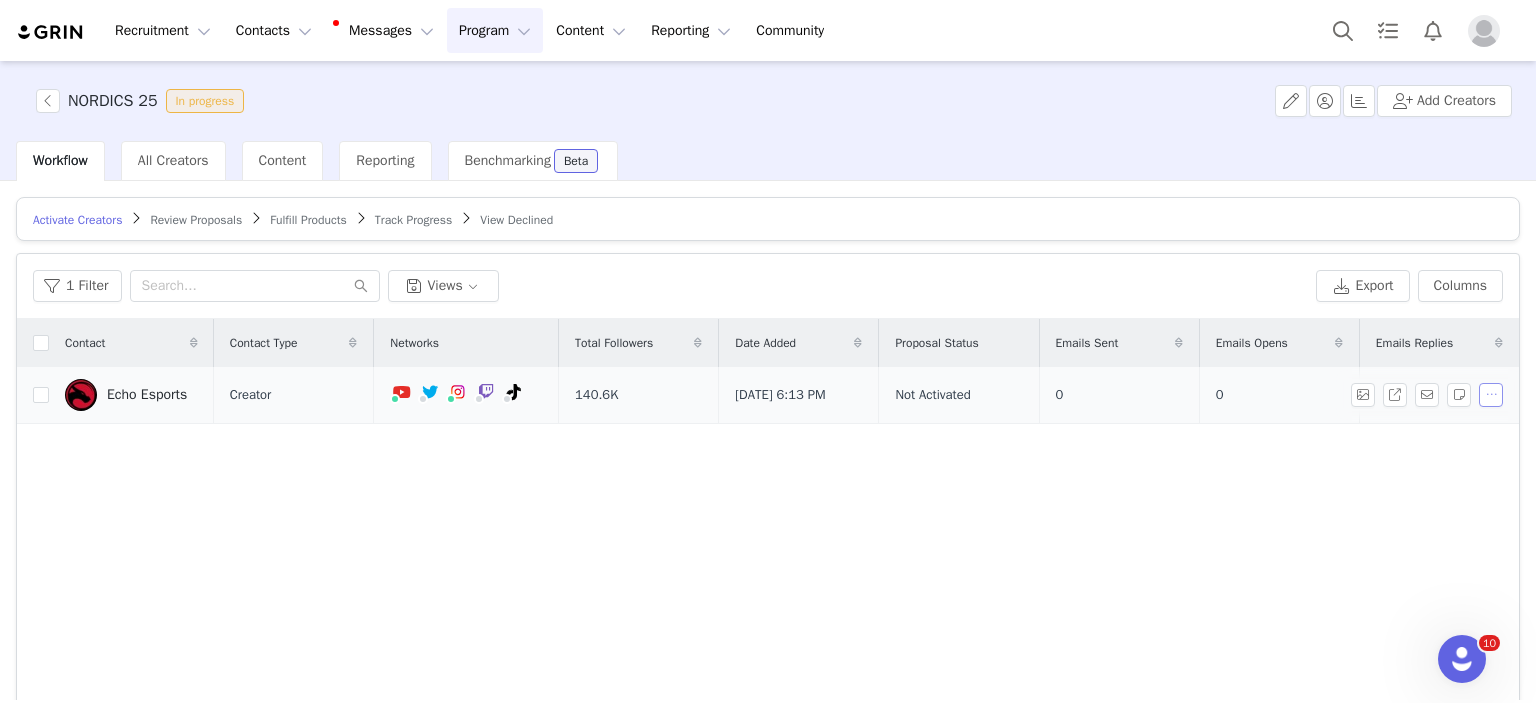 click at bounding box center [1491, 395] 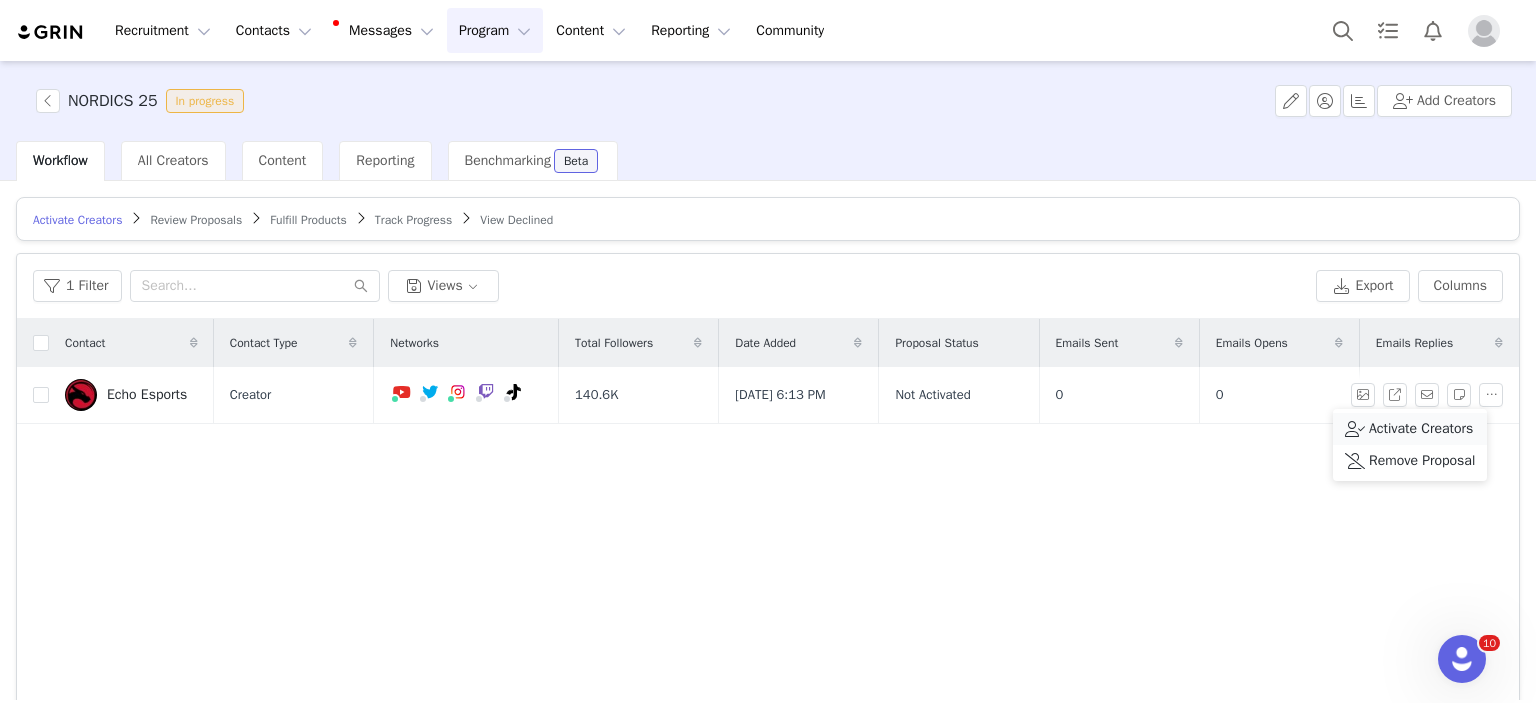 click on "Activate Creators" at bounding box center [1421, 429] 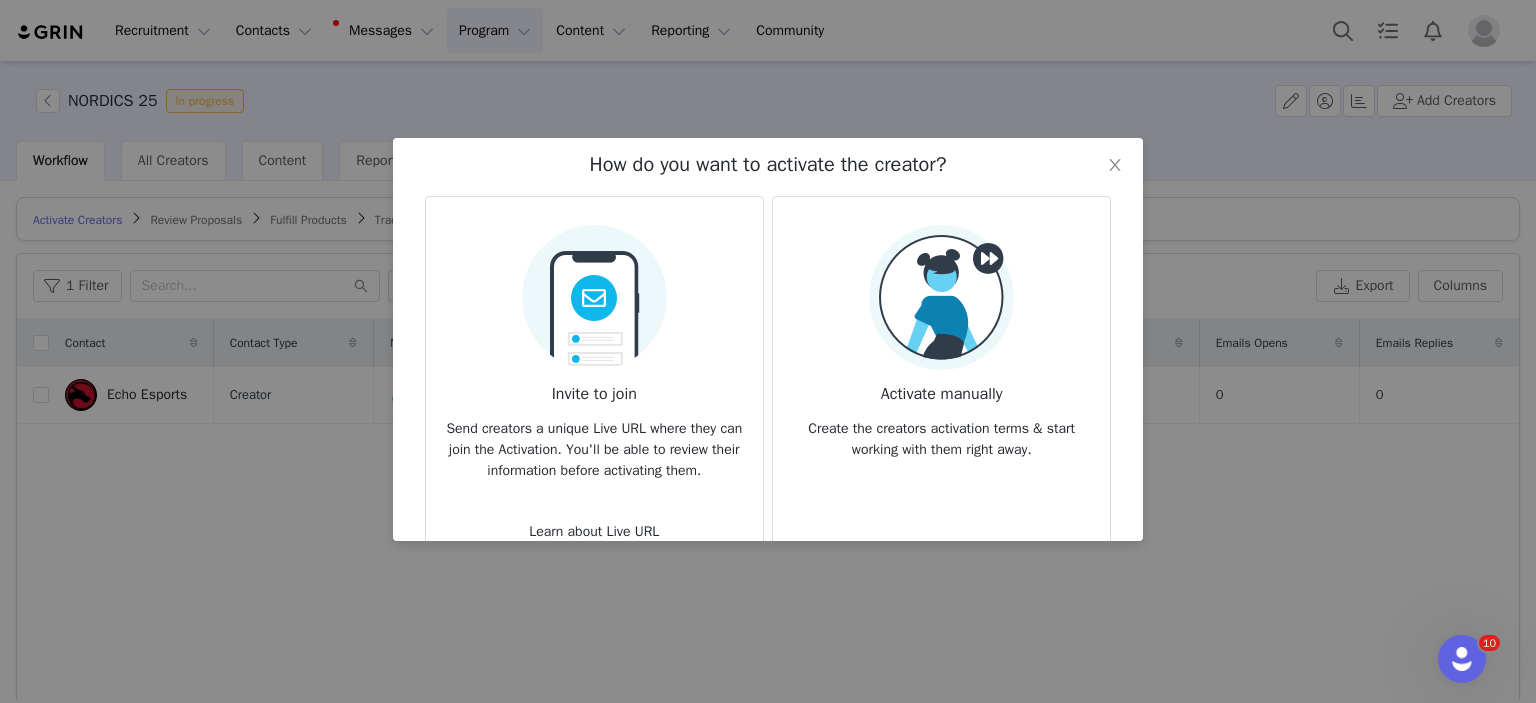 click on "Activate manually" at bounding box center [941, 388] 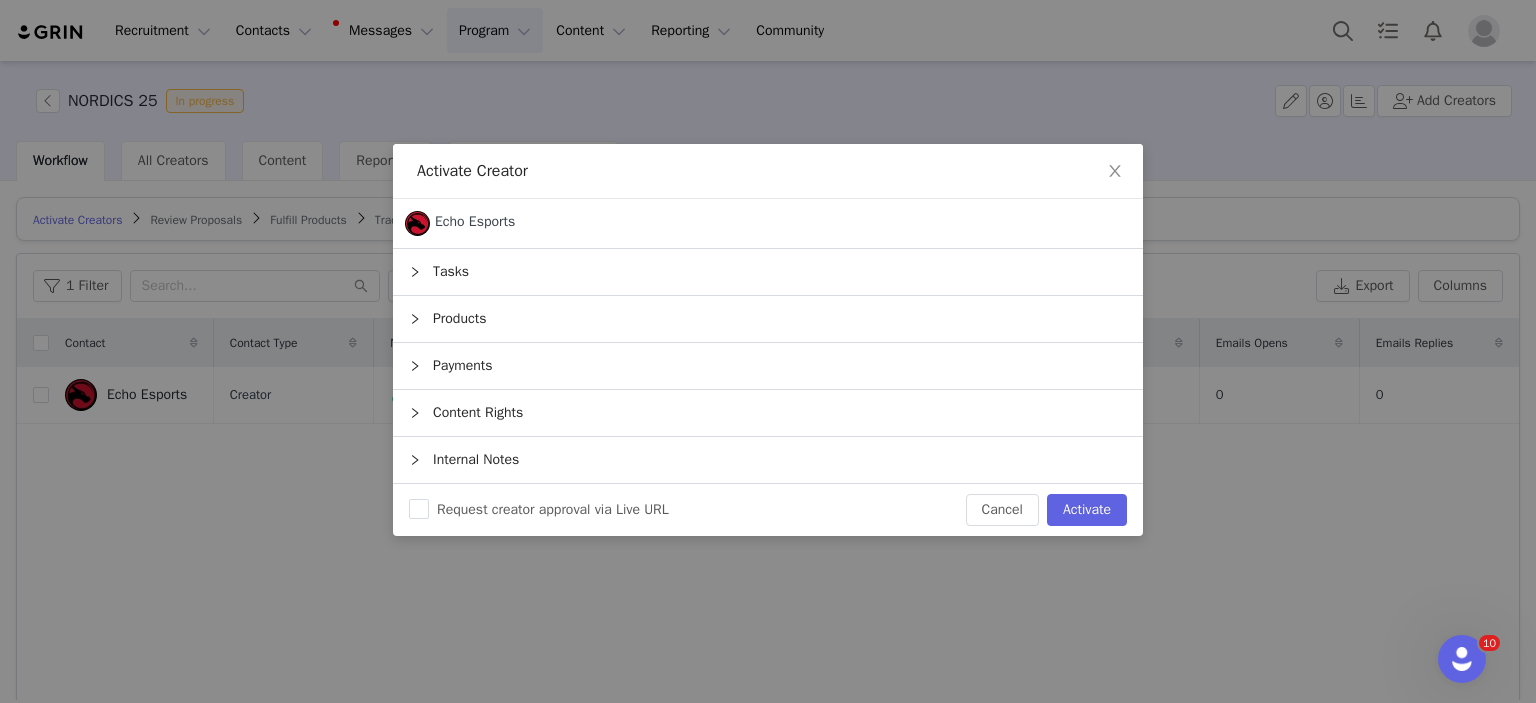 click on "Products" at bounding box center [768, 319] 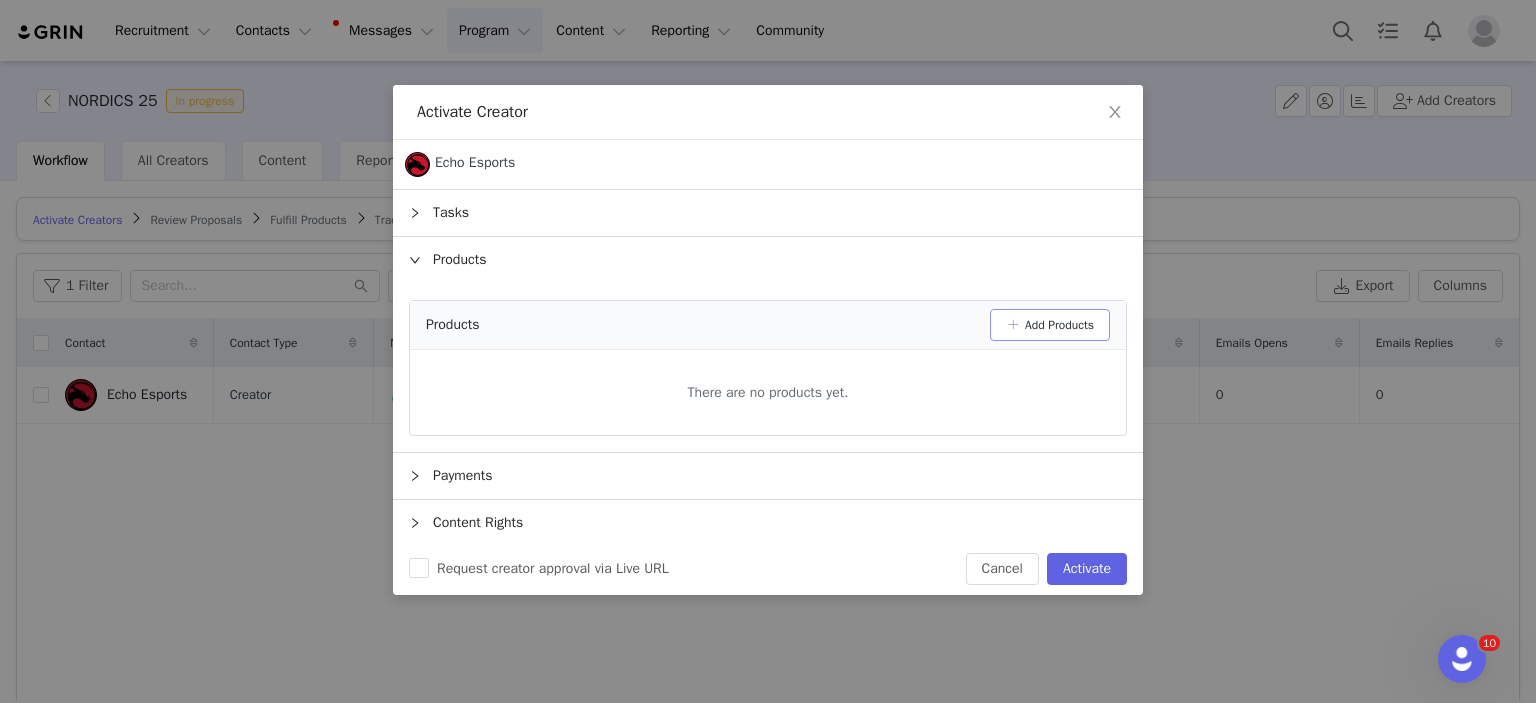 click on "Add Products" at bounding box center (1050, 325) 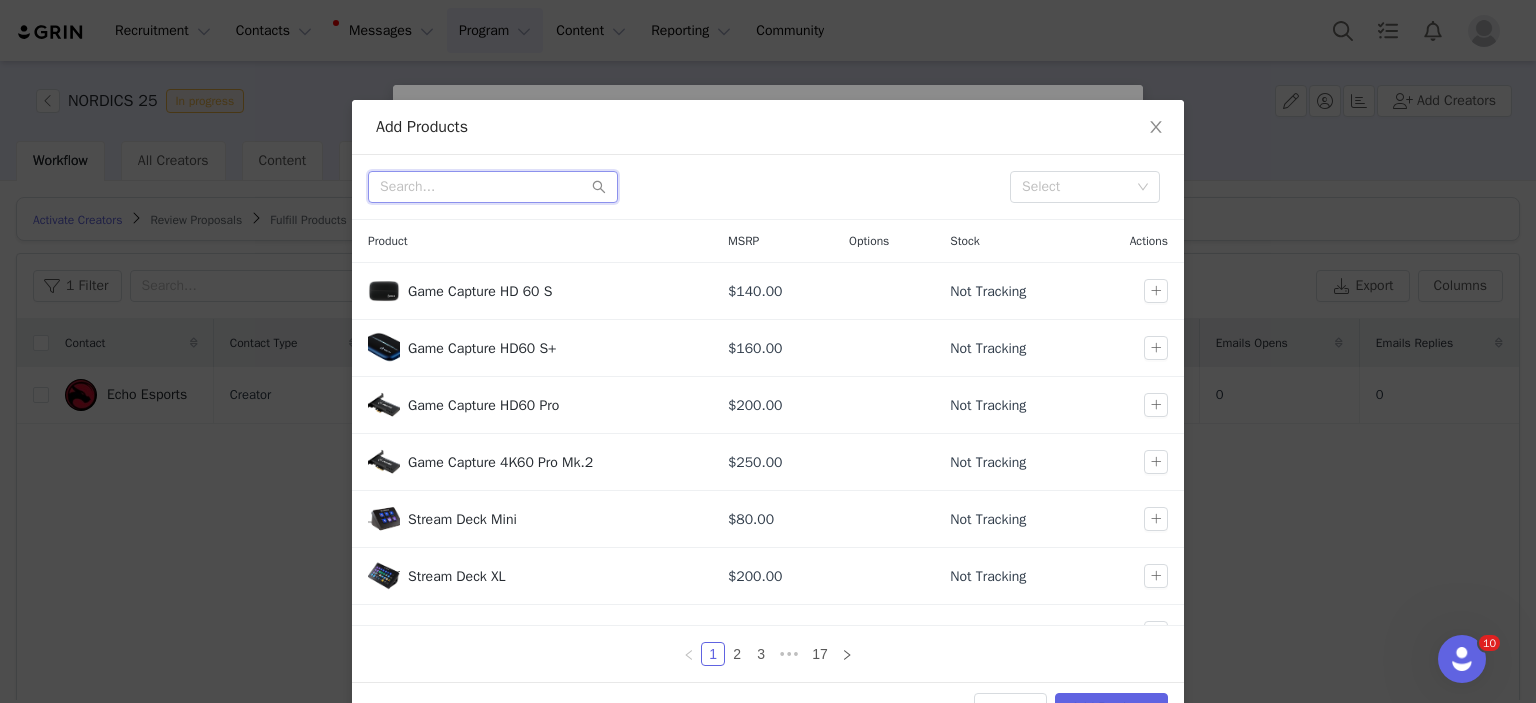 click at bounding box center (493, 187) 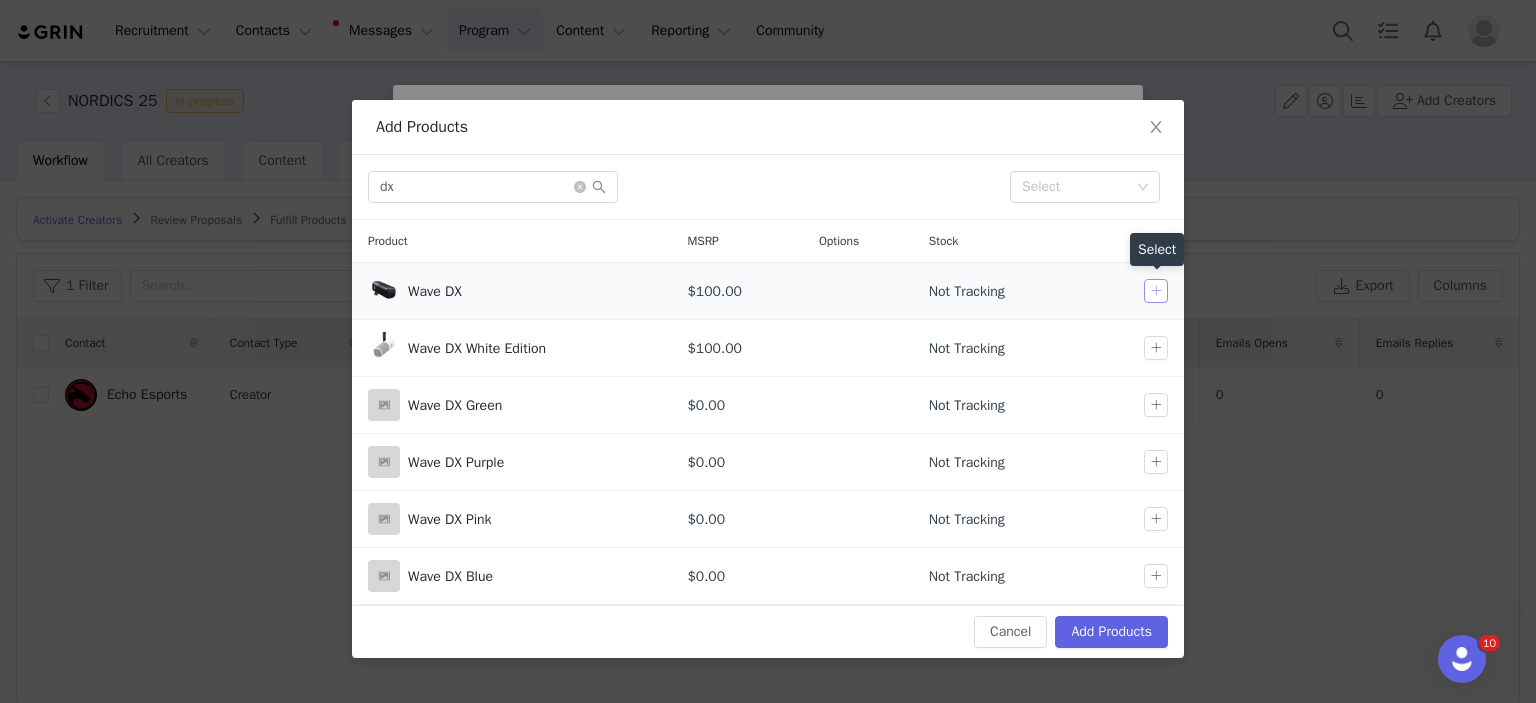 click at bounding box center (1156, 291) 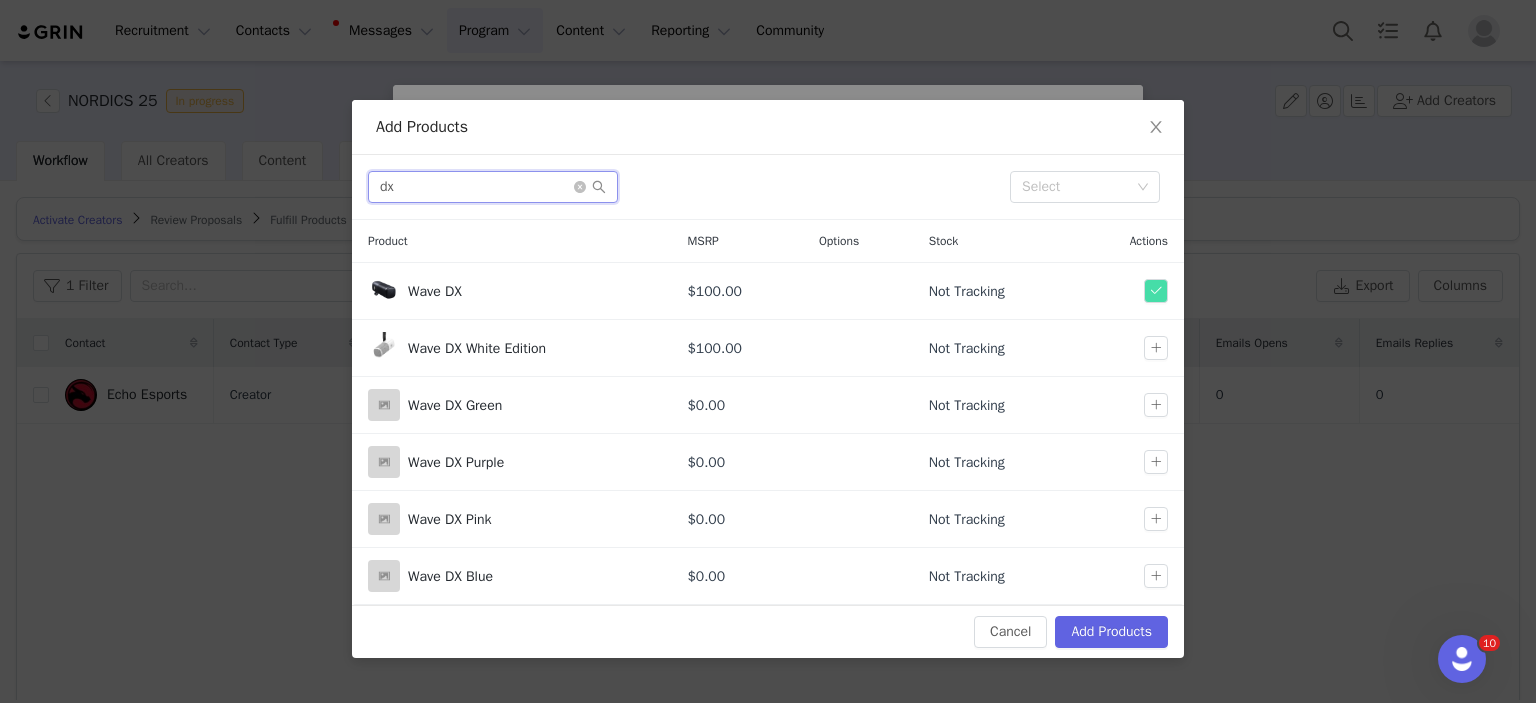 click on "dx" at bounding box center (493, 187) 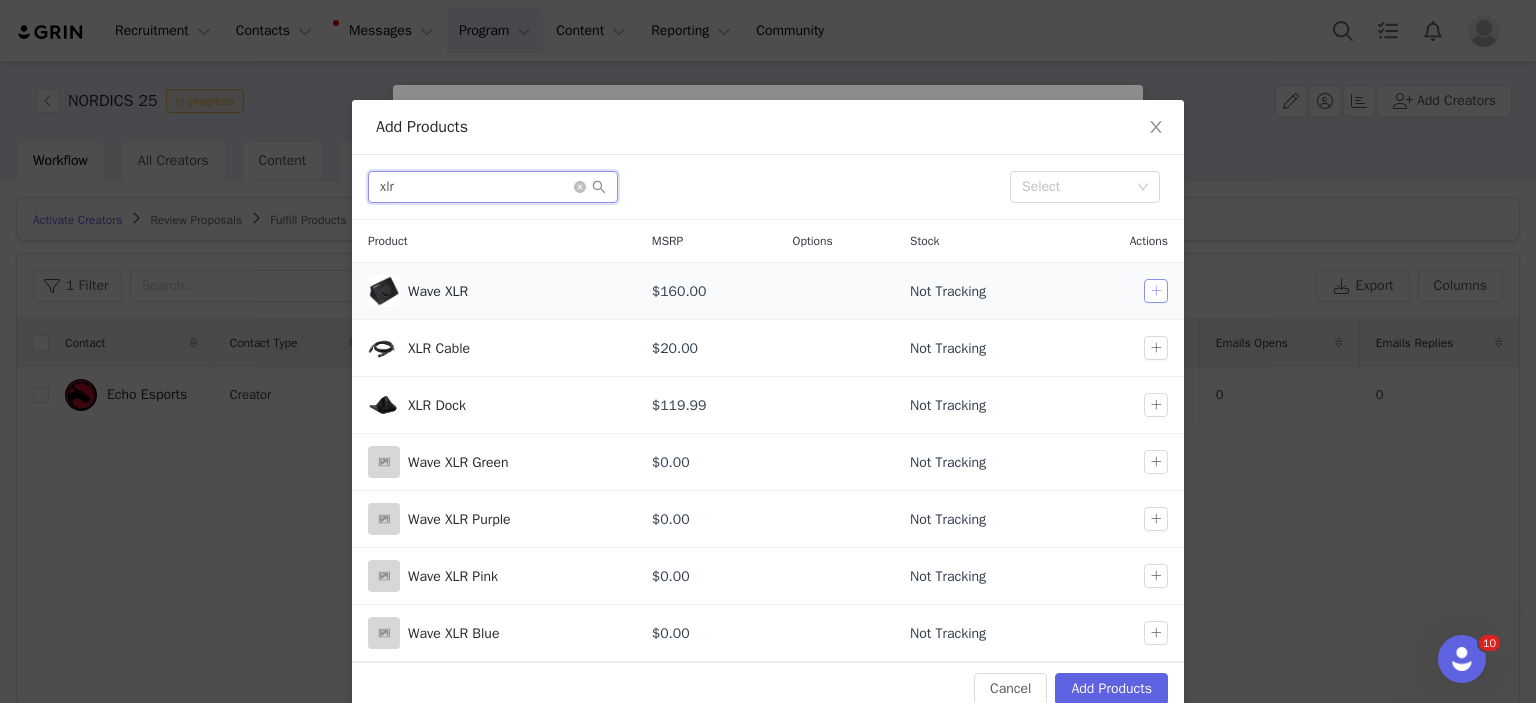 type on "xlr" 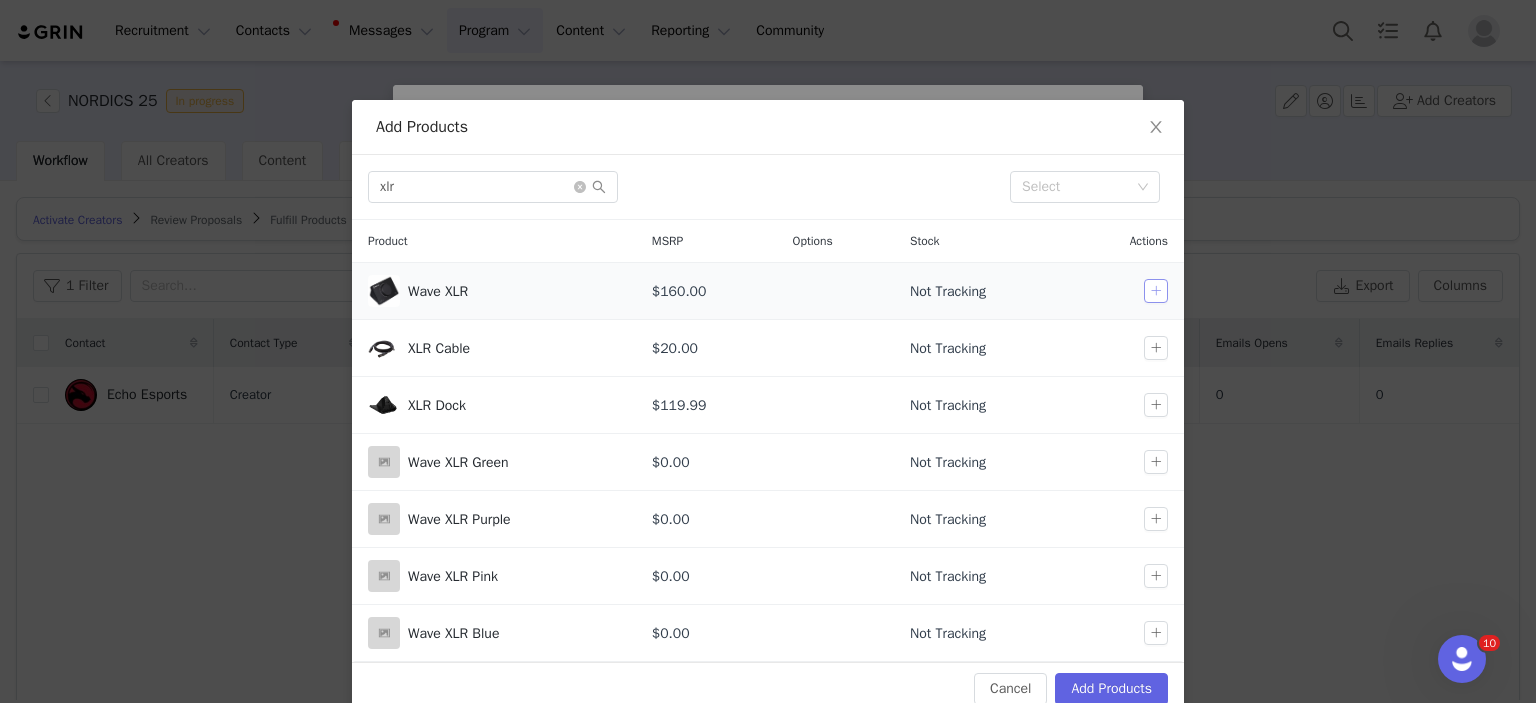 click at bounding box center (1156, 291) 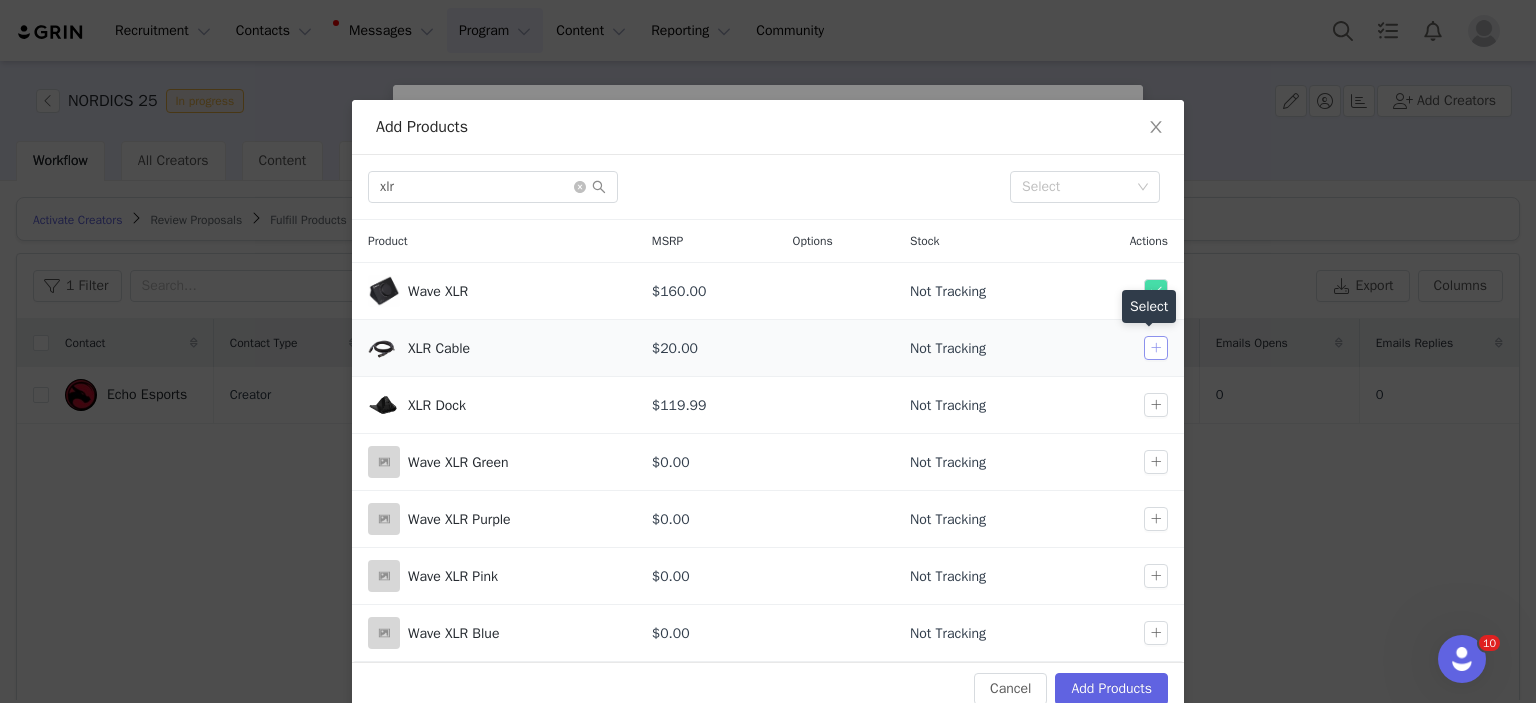 click at bounding box center [1156, 348] 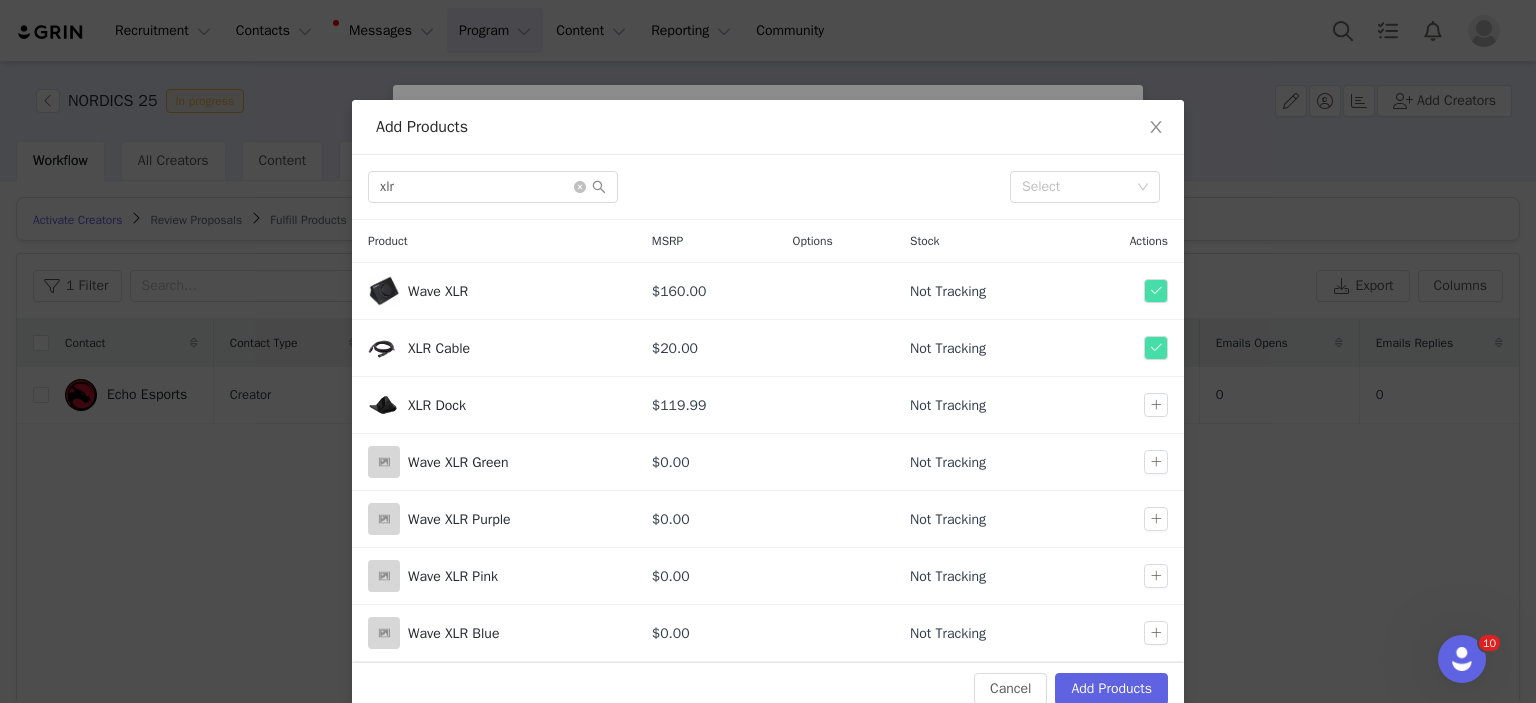 click on "Add Products" at bounding box center (768, 127) 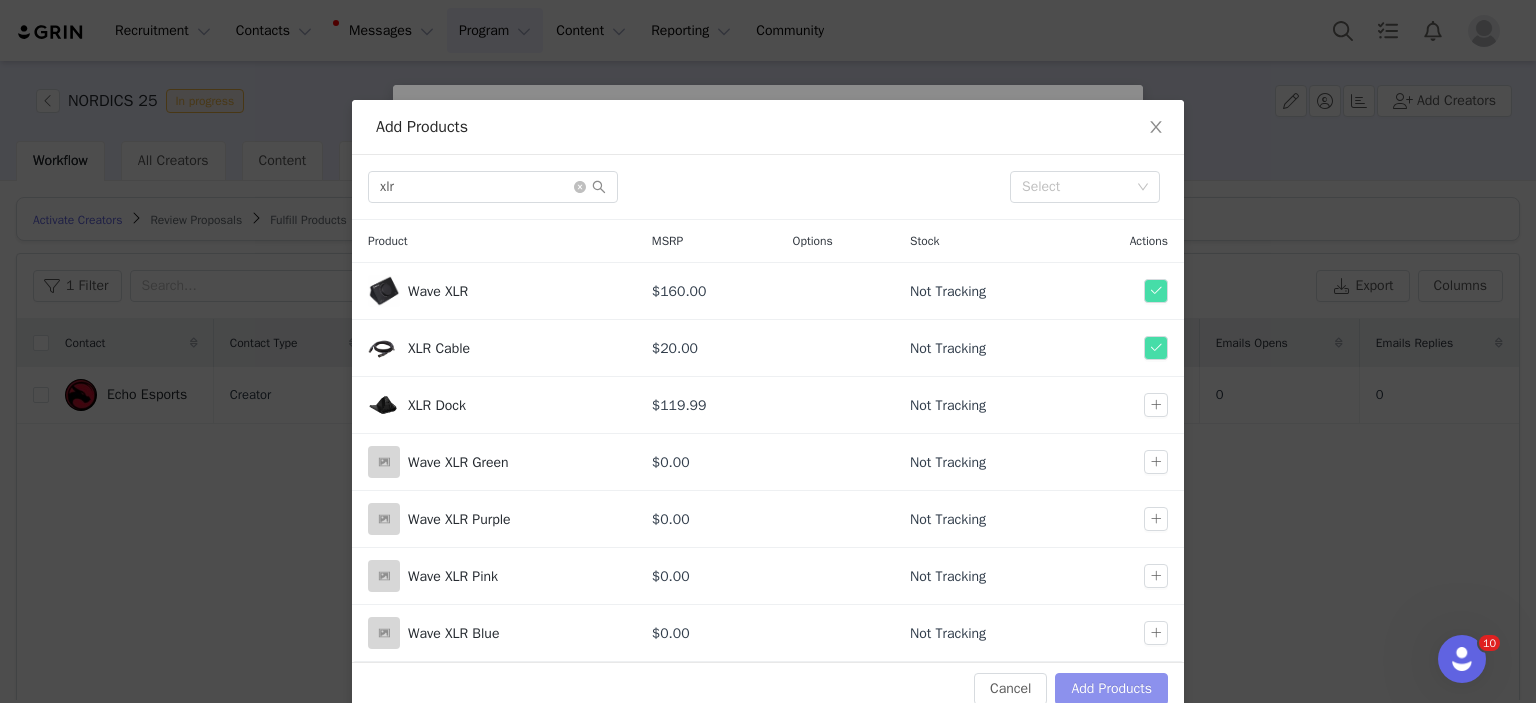 click on "Add Products" at bounding box center [1111, 689] 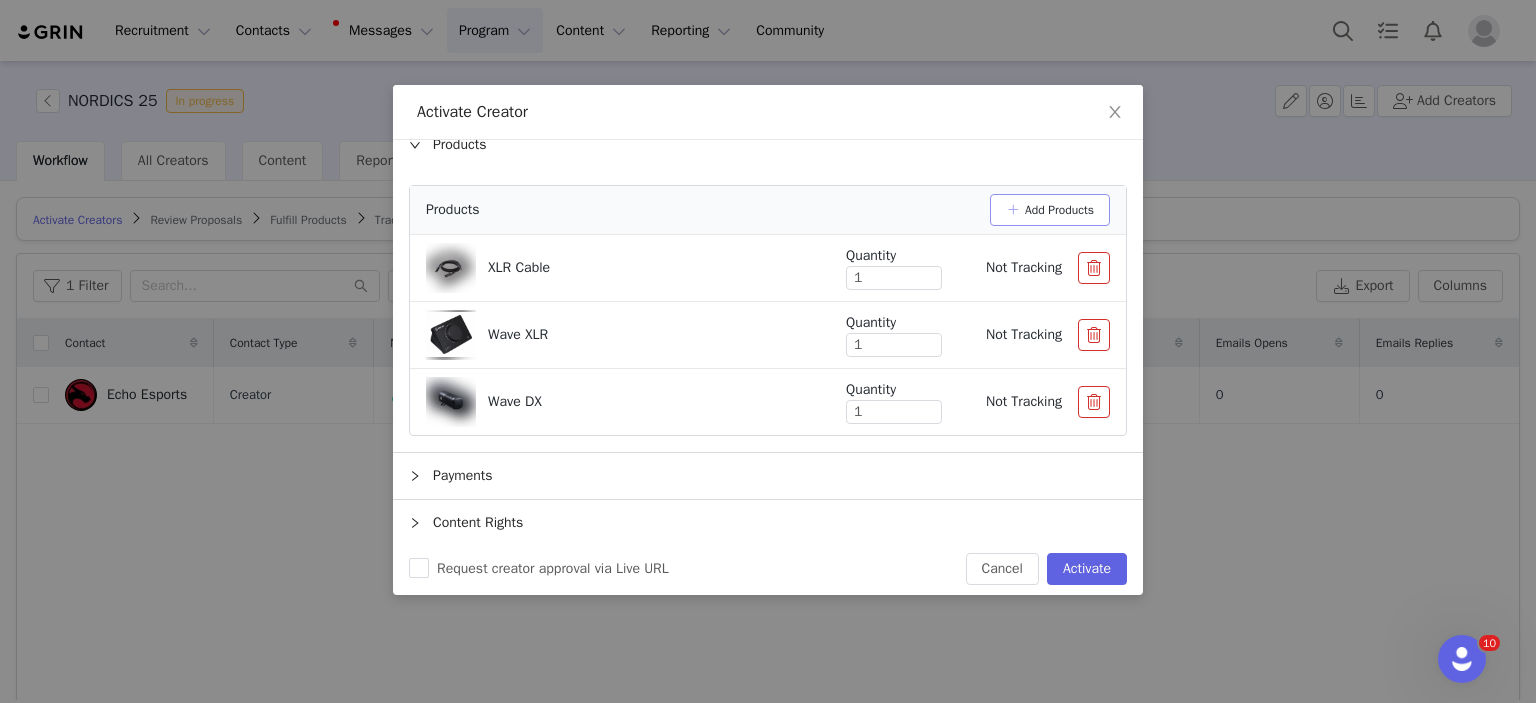 scroll, scrollTop: 72, scrollLeft: 0, axis: vertical 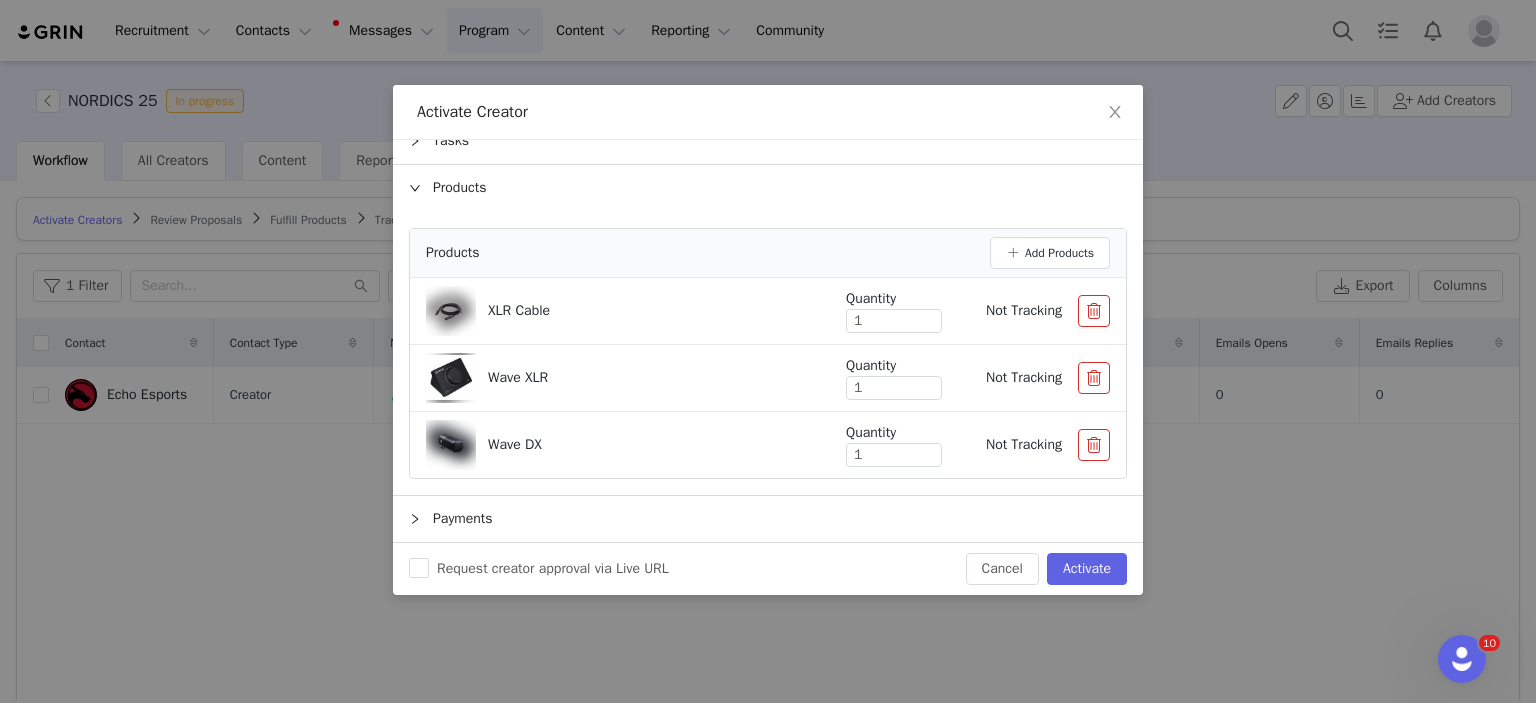 click on "Activate Creator" at bounding box center [768, 112] 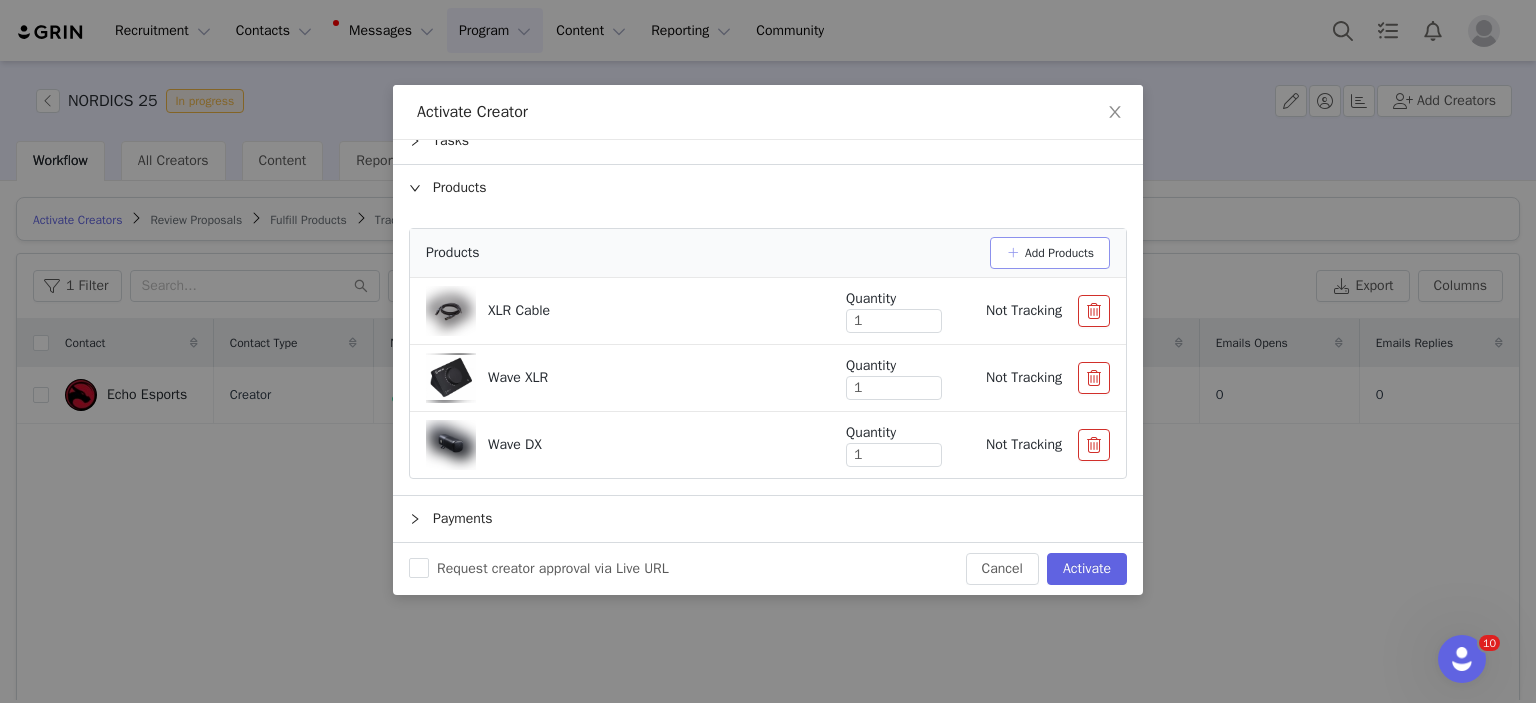 click on "Add Products" at bounding box center [1050, 253] 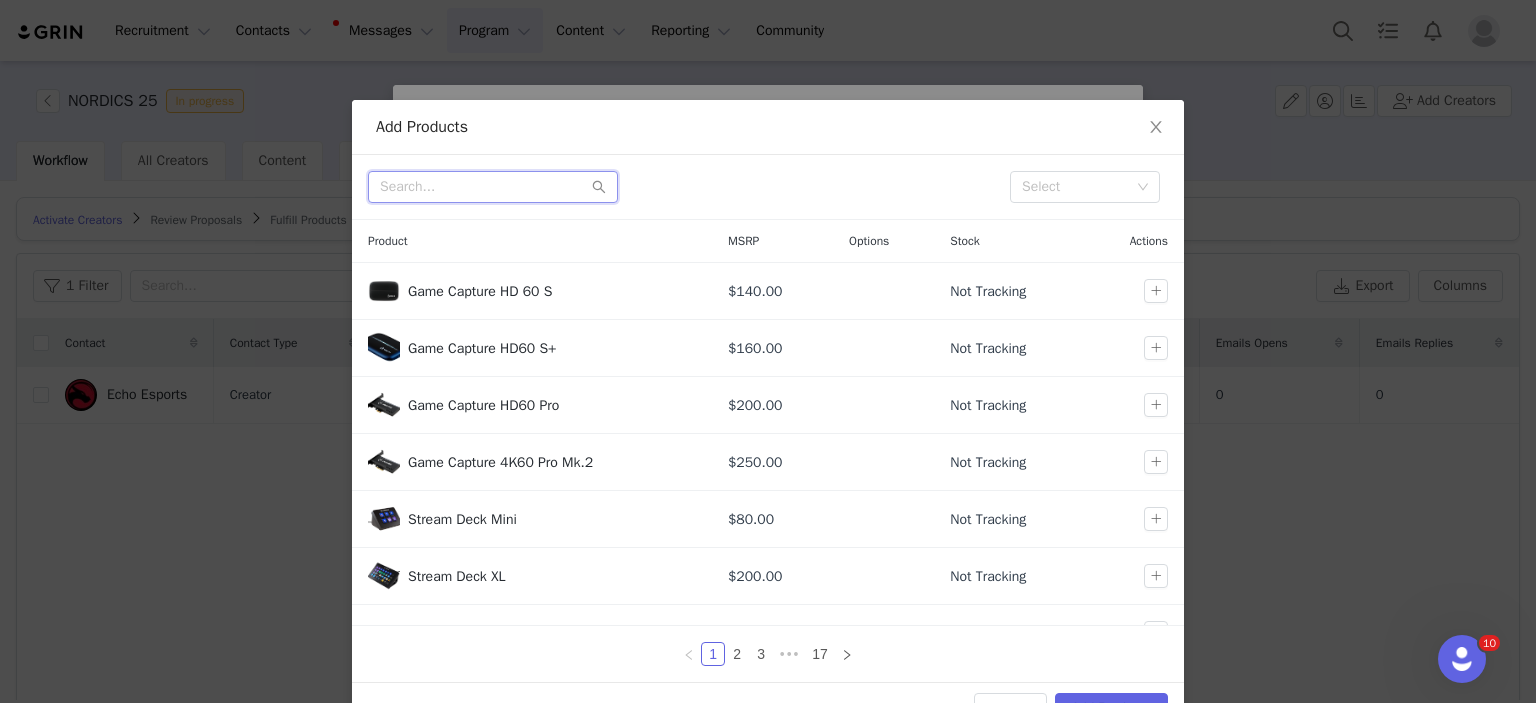 click at bounding box center (493, 187) 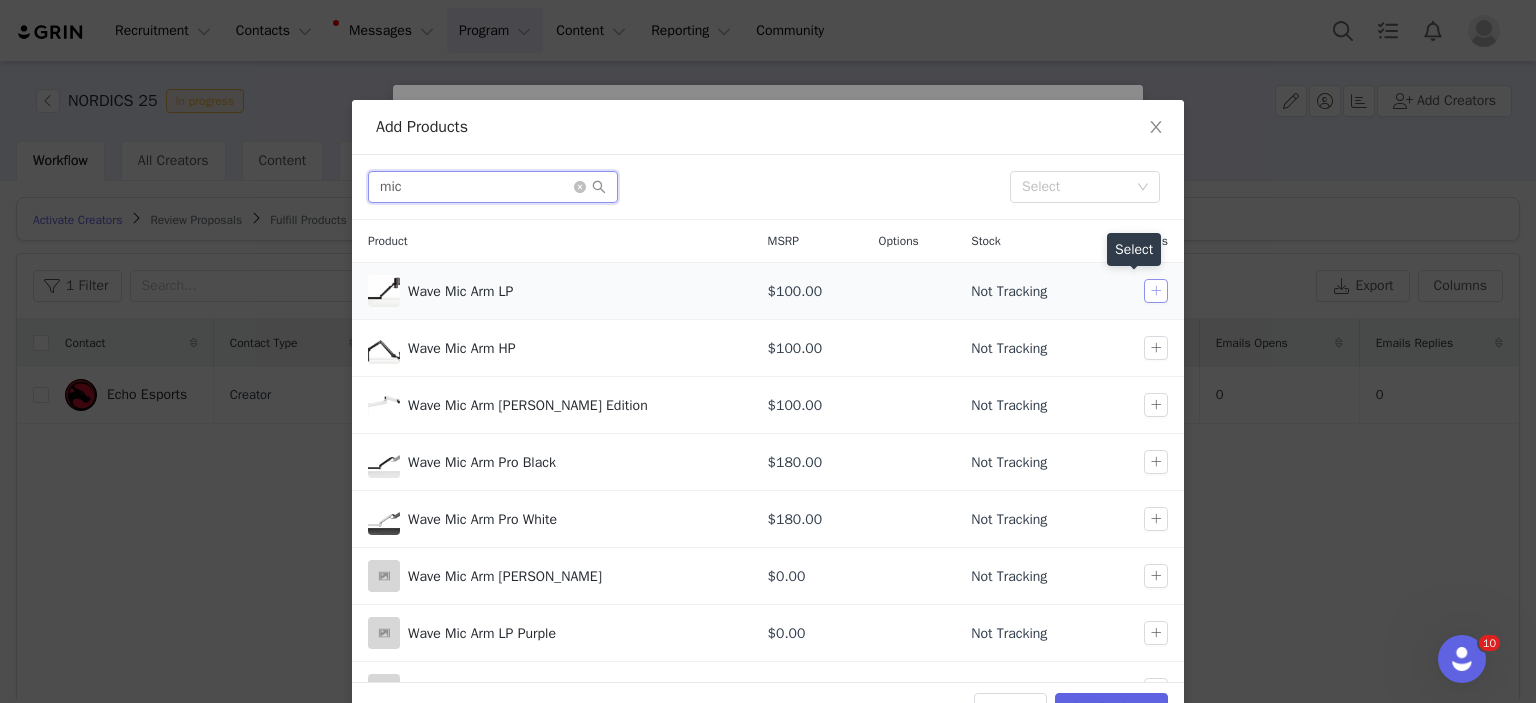 type on "mic" 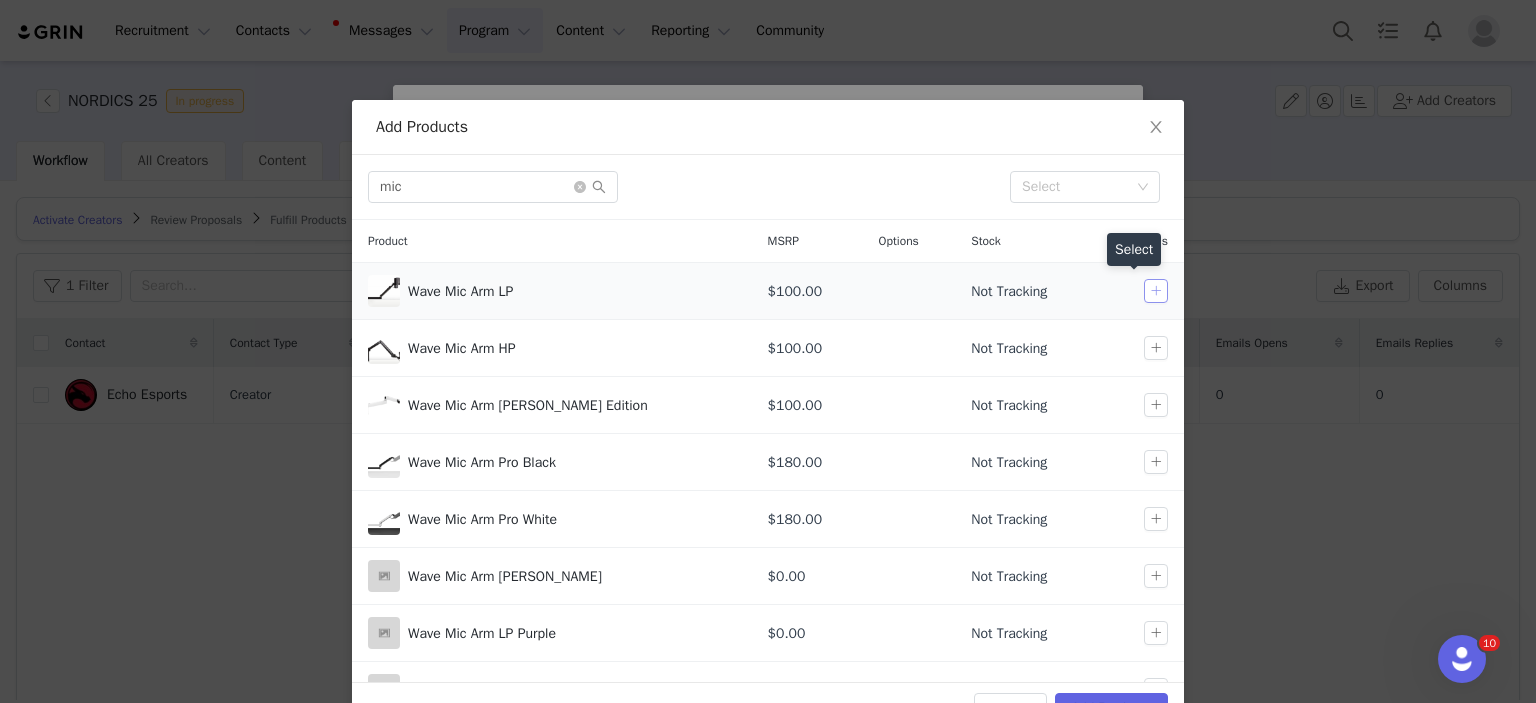 click at bounding box center [1156, 291] 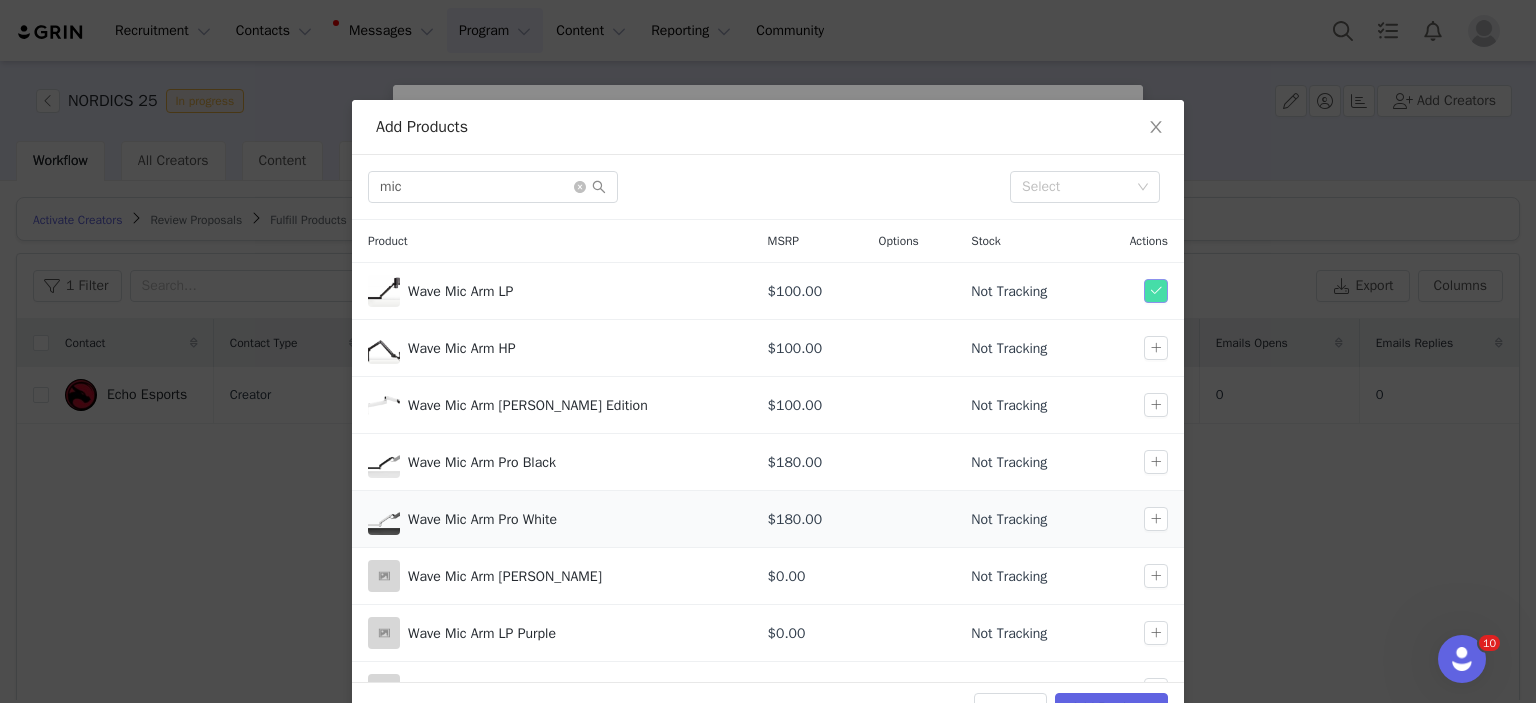 scroll, scrollTop: 91, scrollLeft: 0, axis: vertical 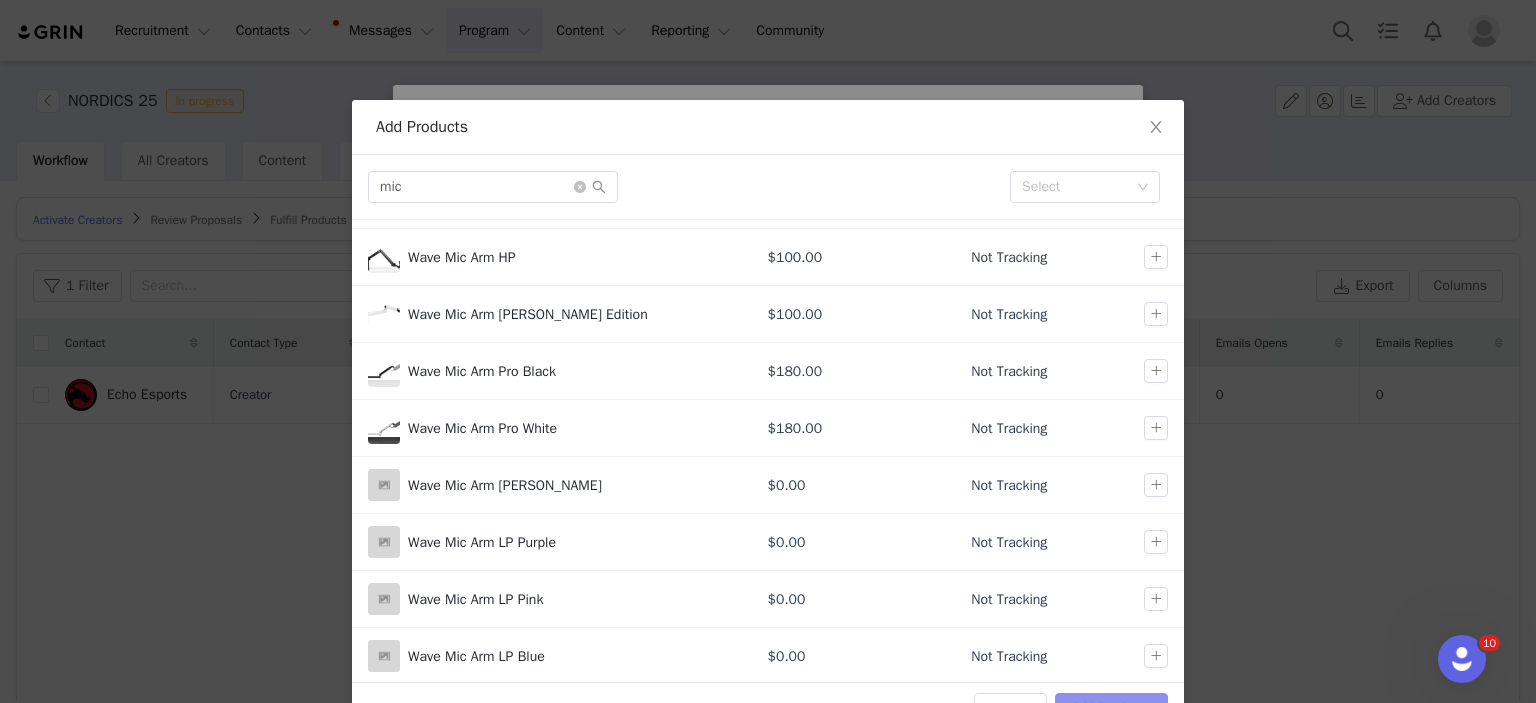 click on "Add Products" at bounding box center (1111, 709) 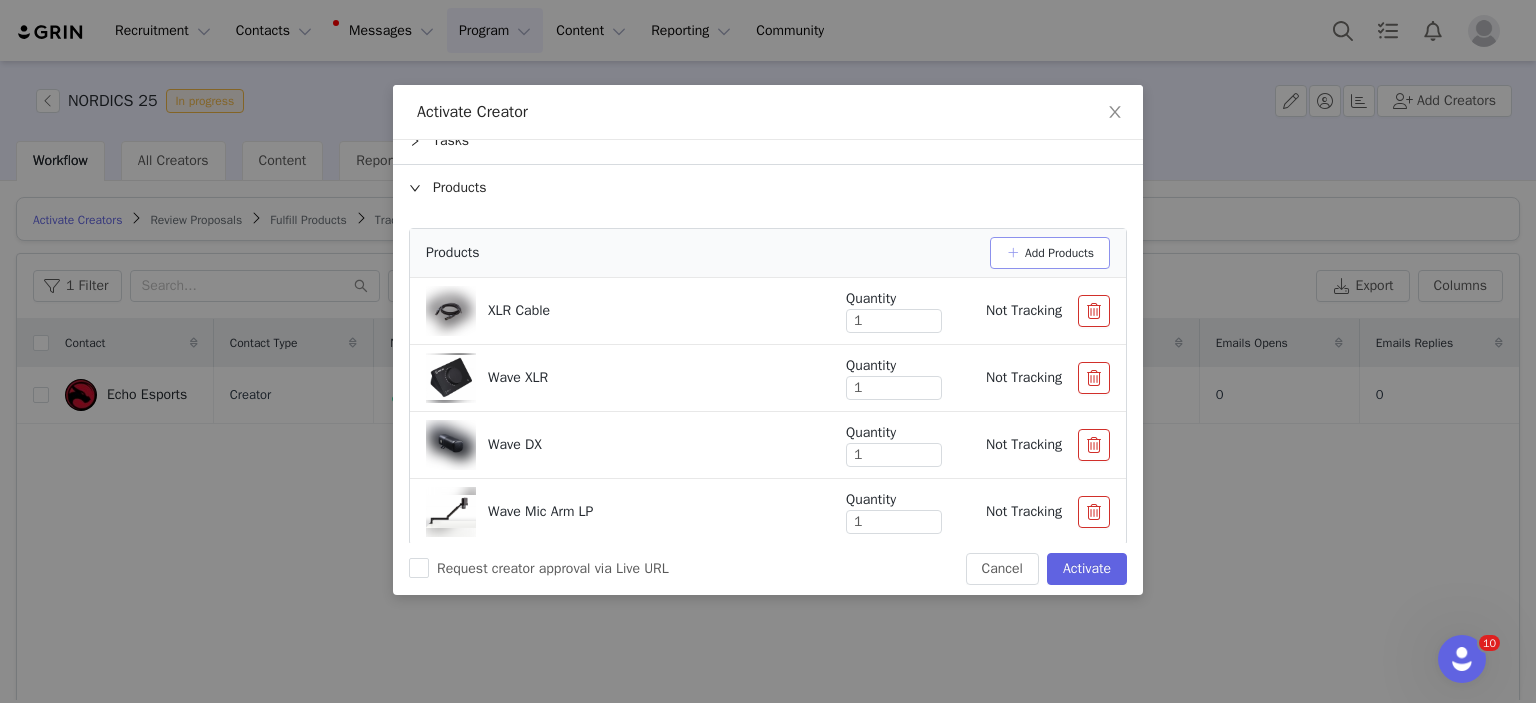 scroll, scrollTop: 230, scrollLeft: 0, axis: vertical 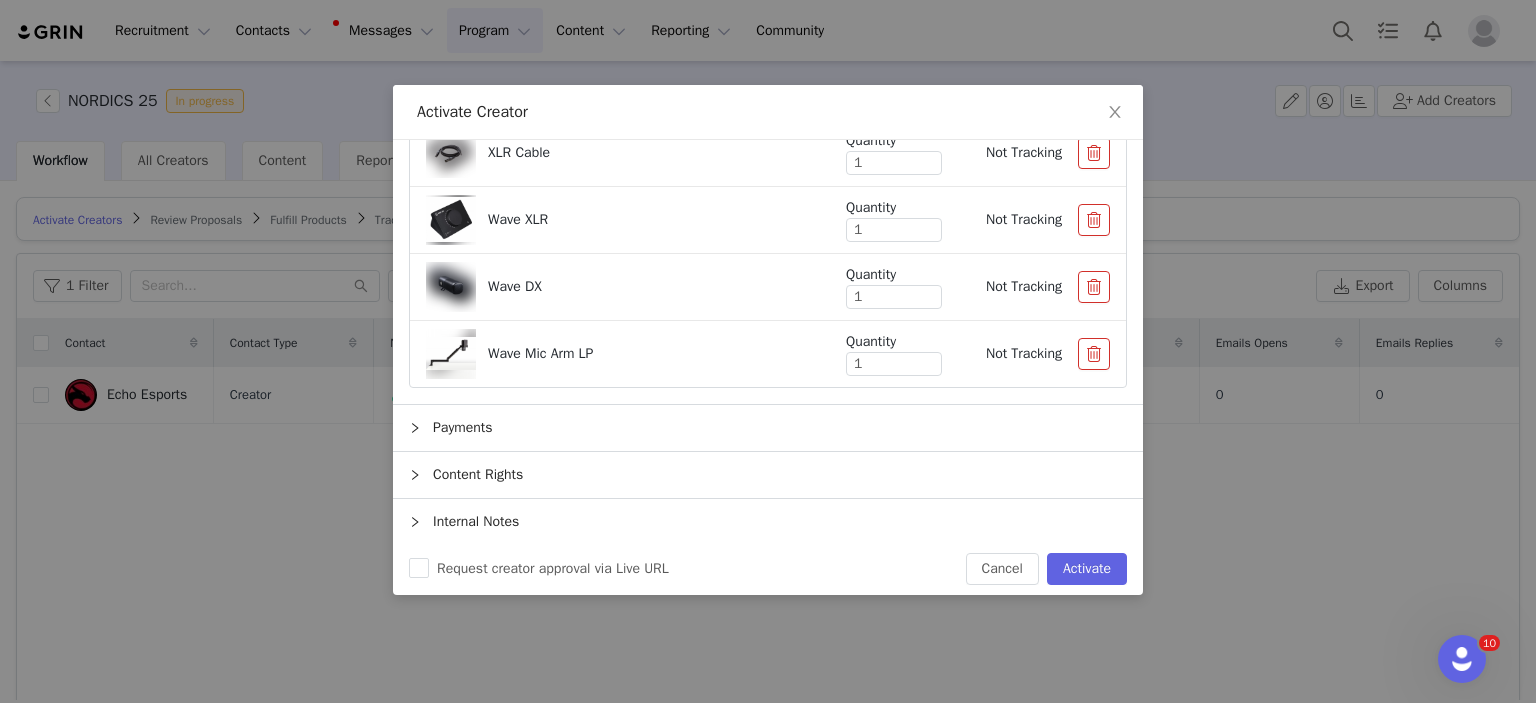 click on "Internal Notes" at bounding box center [768, 522] 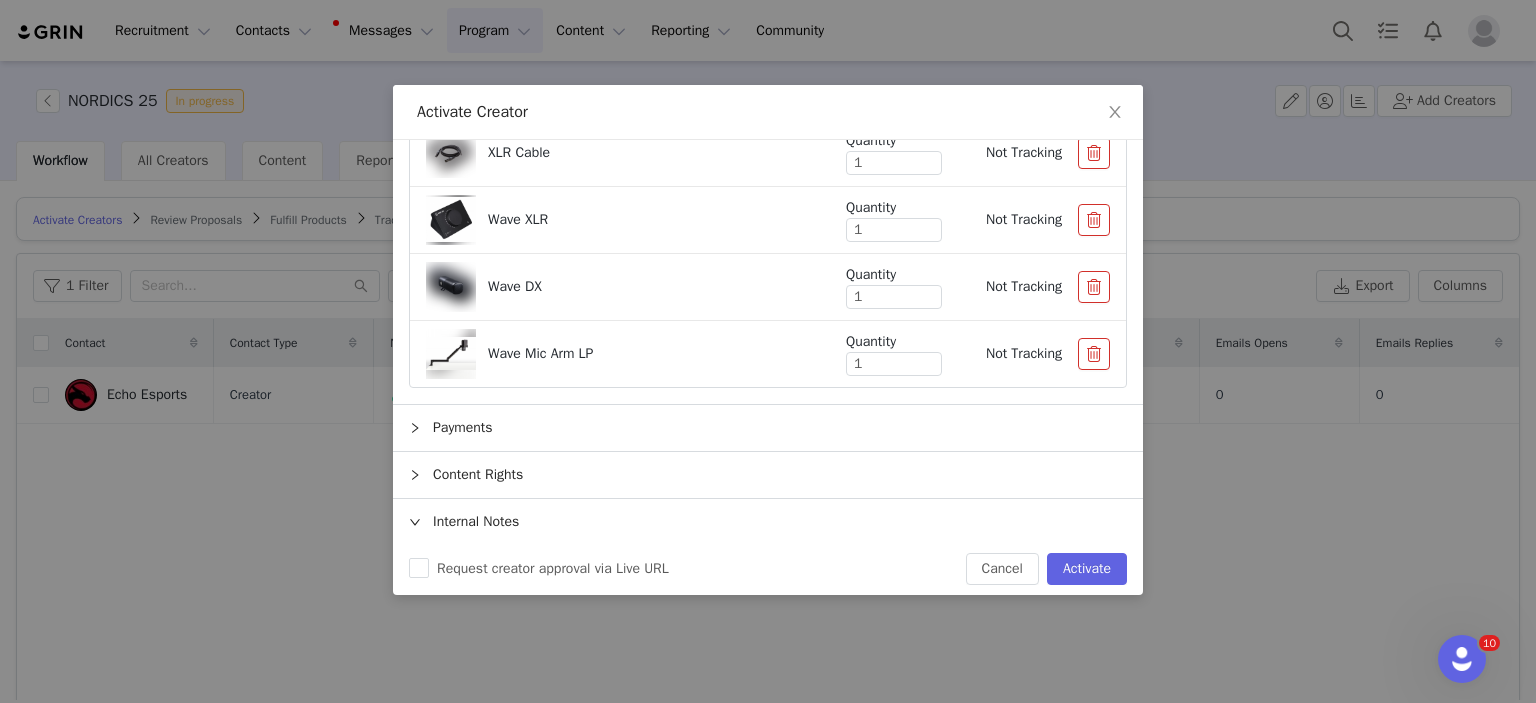 scroll, scrollTop: 314, scrollLeft: 0, axis: vertical 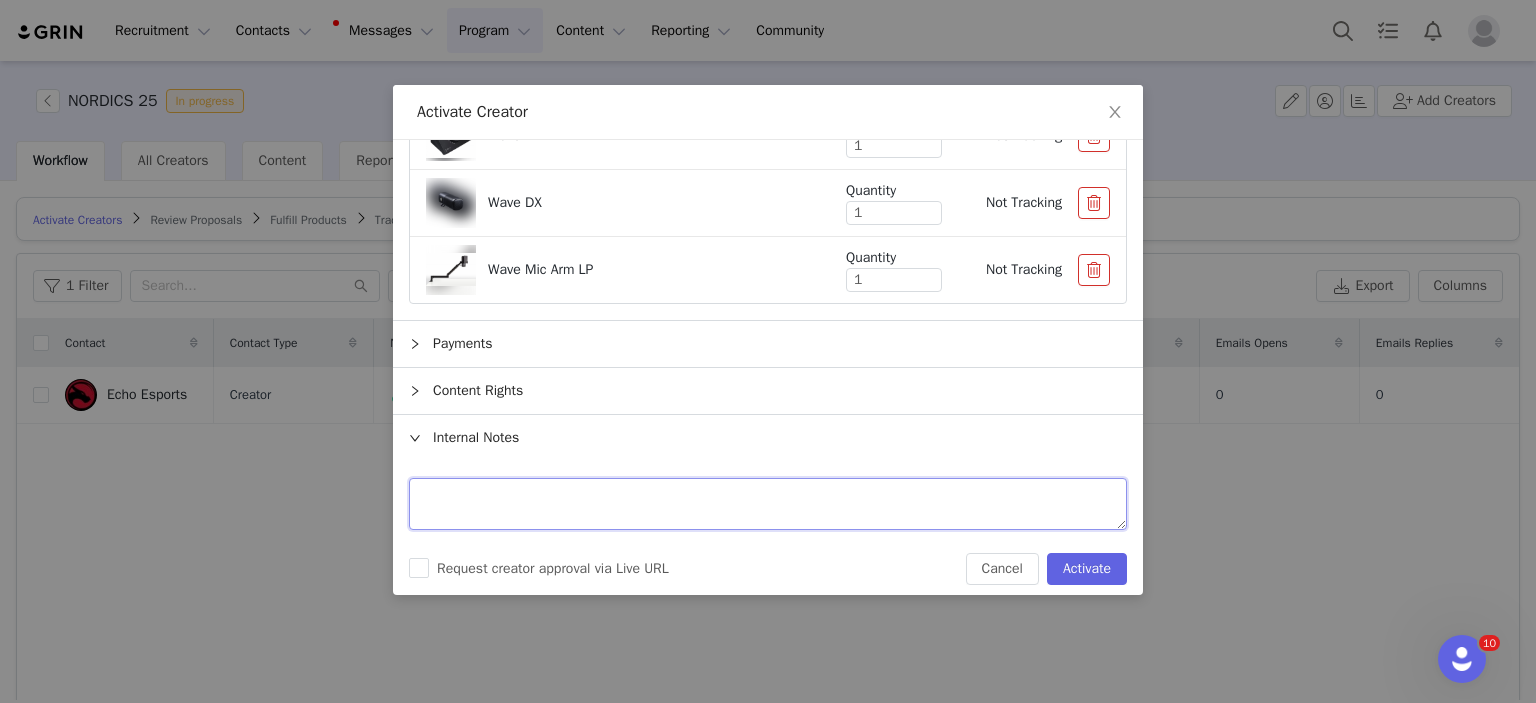 click at bounding box center [768, 504] 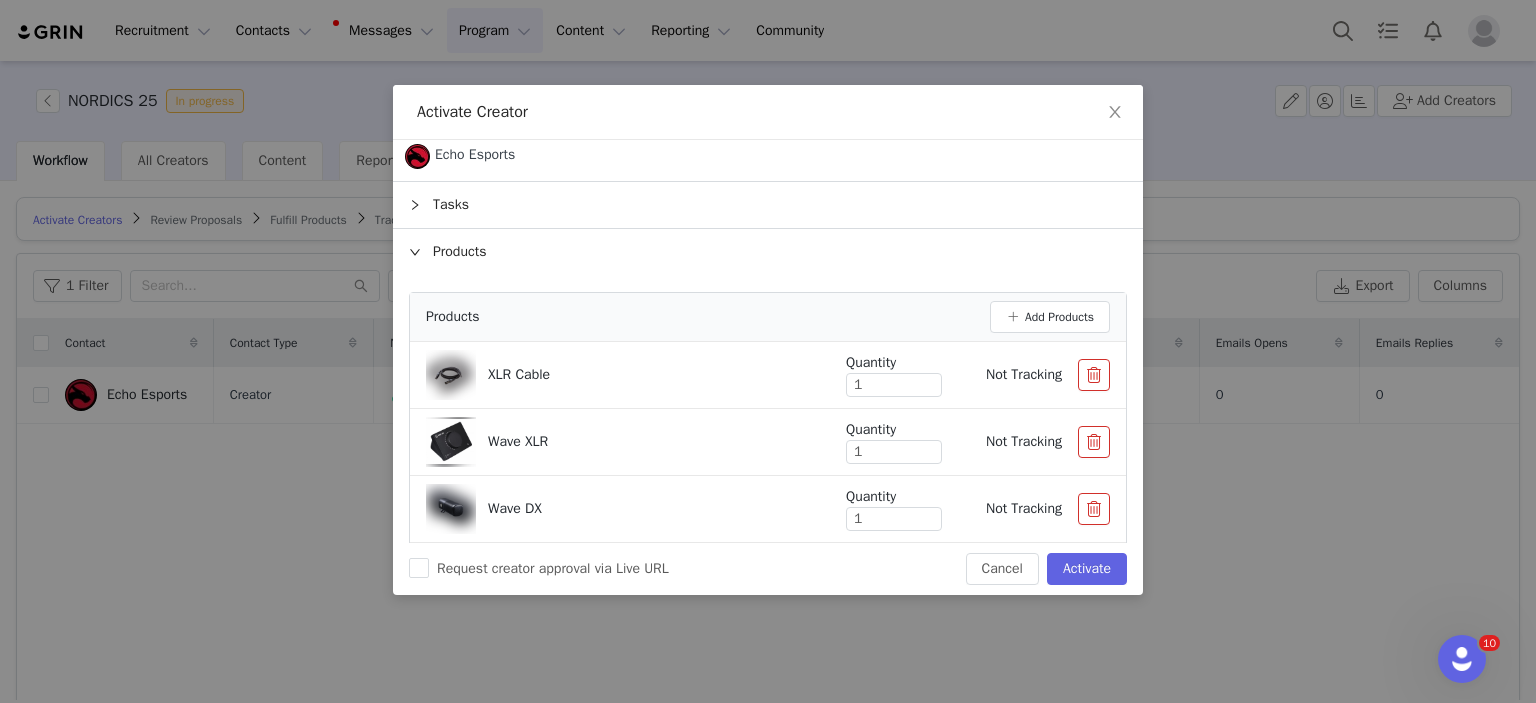 scroll, scrollTop: 0, scrollLeft: 0, axis: both 